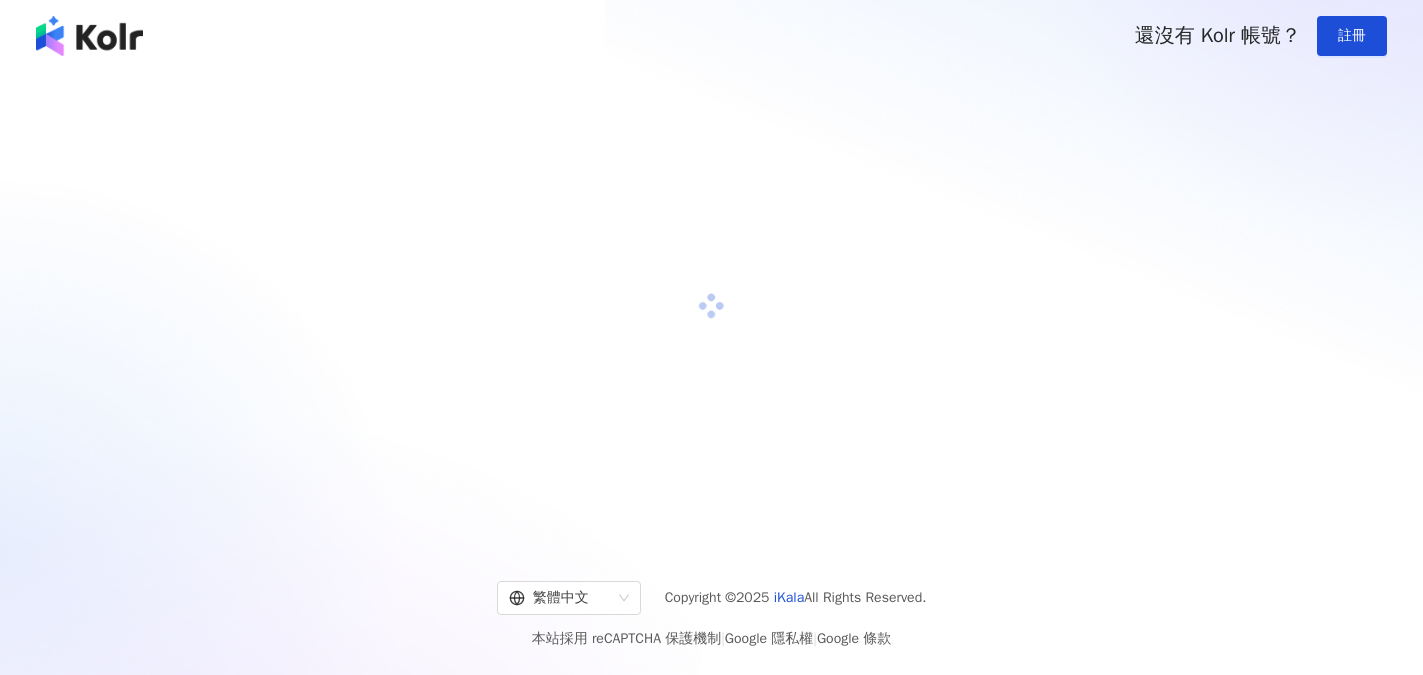 scroll, scrollTop: 0, scrollLeft: 0, axis: both 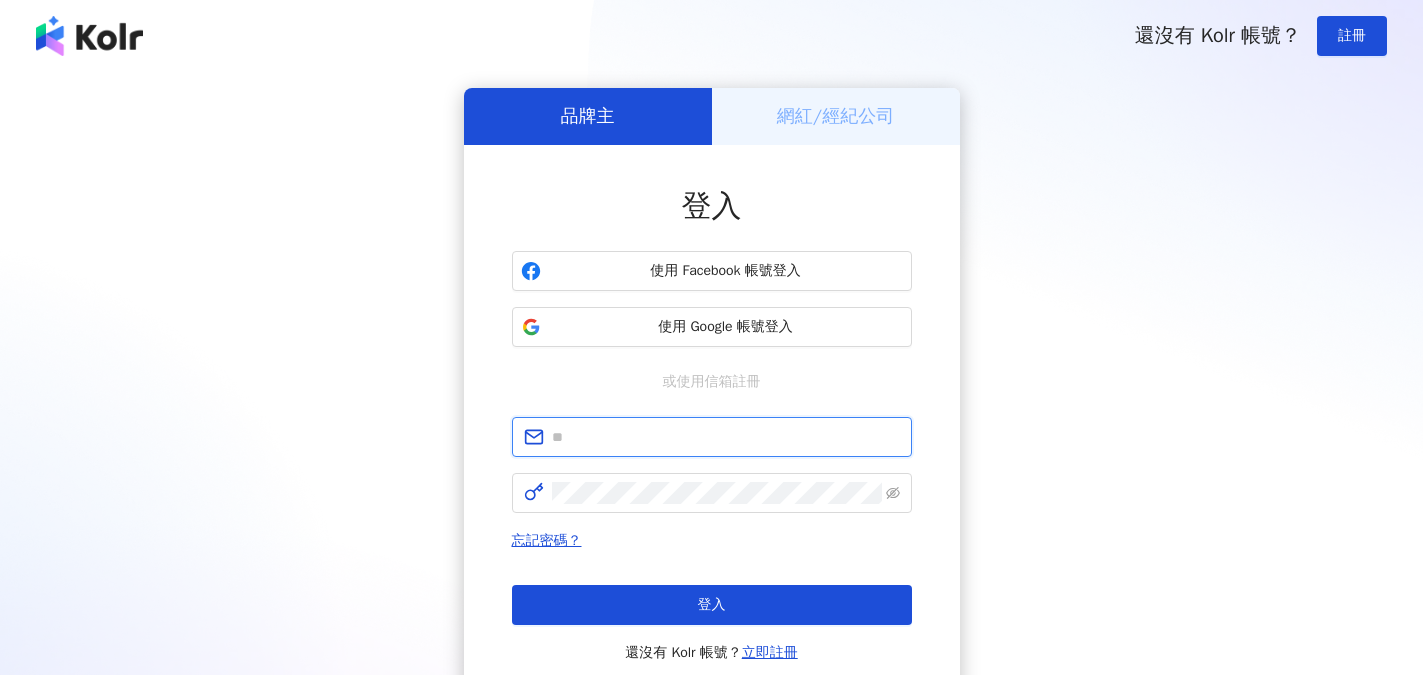 type on "**********" 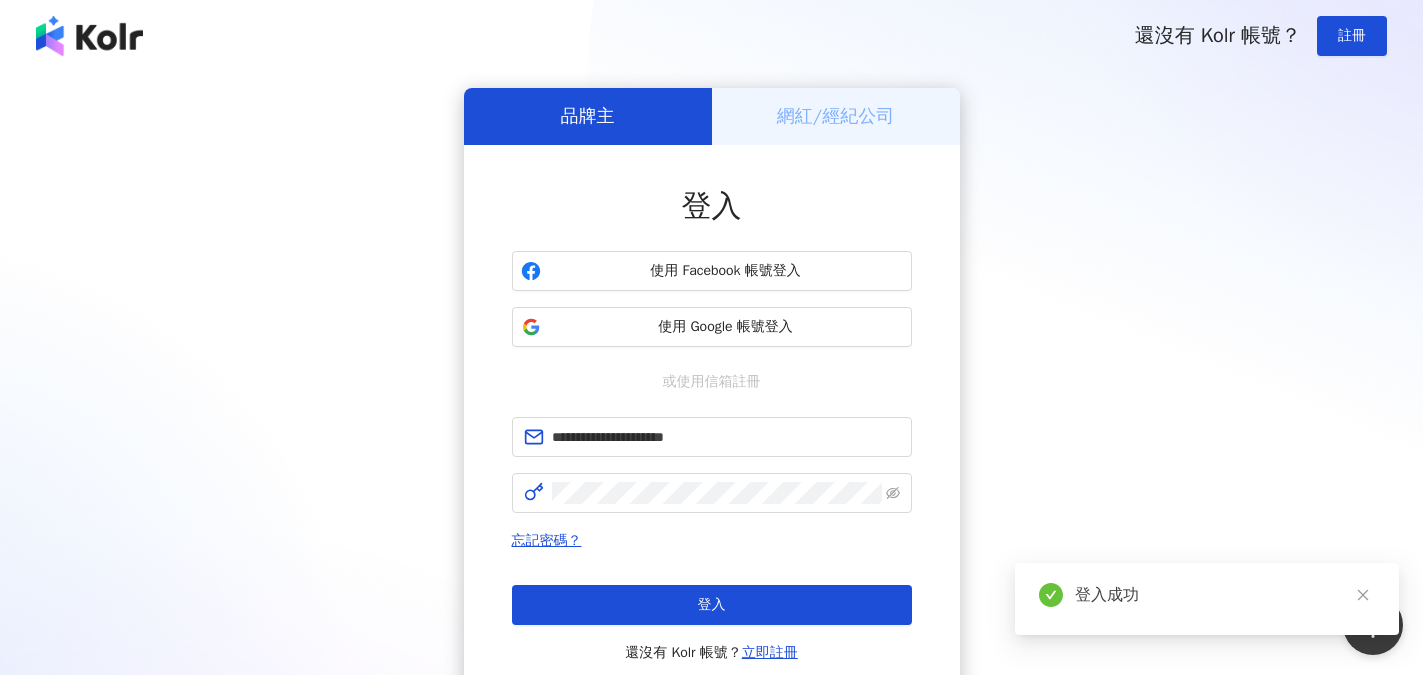 scroll, scrollTop: 0, scrollLeft: 0, axis: both 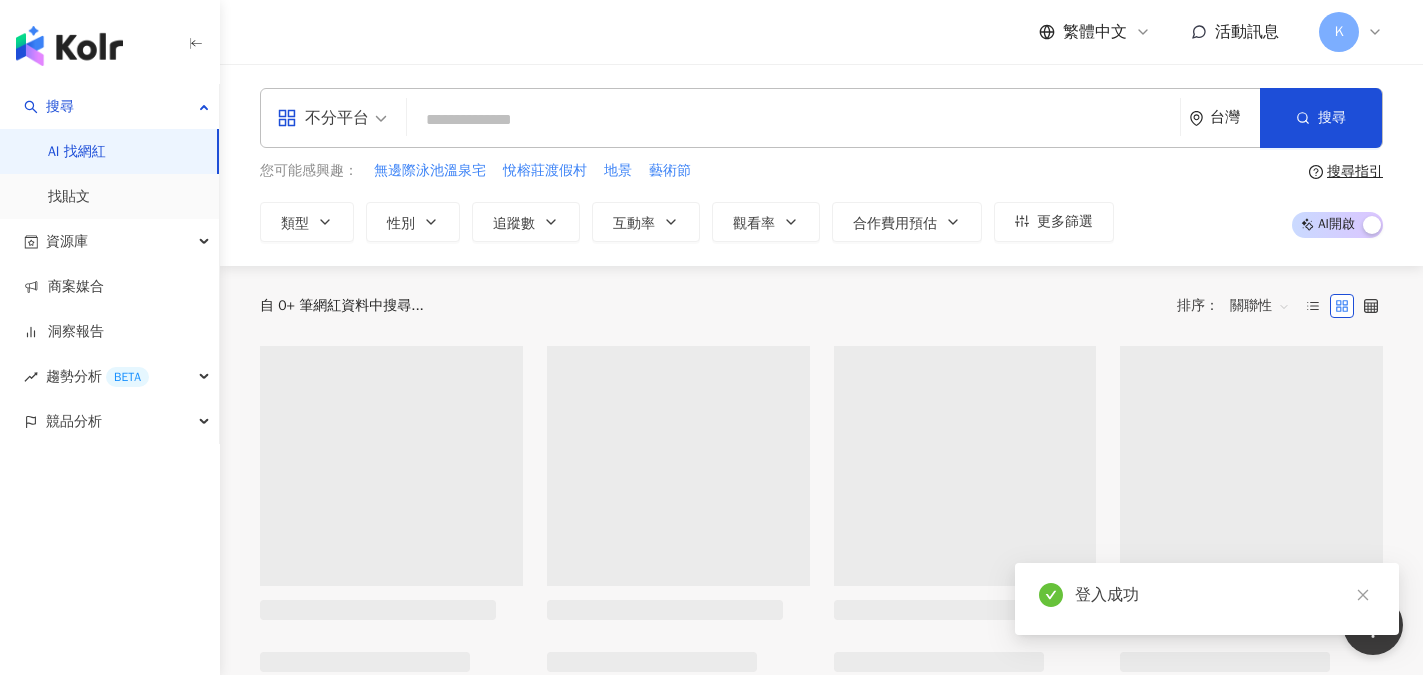 click on "不分平台" at bounding box center [323, 118] 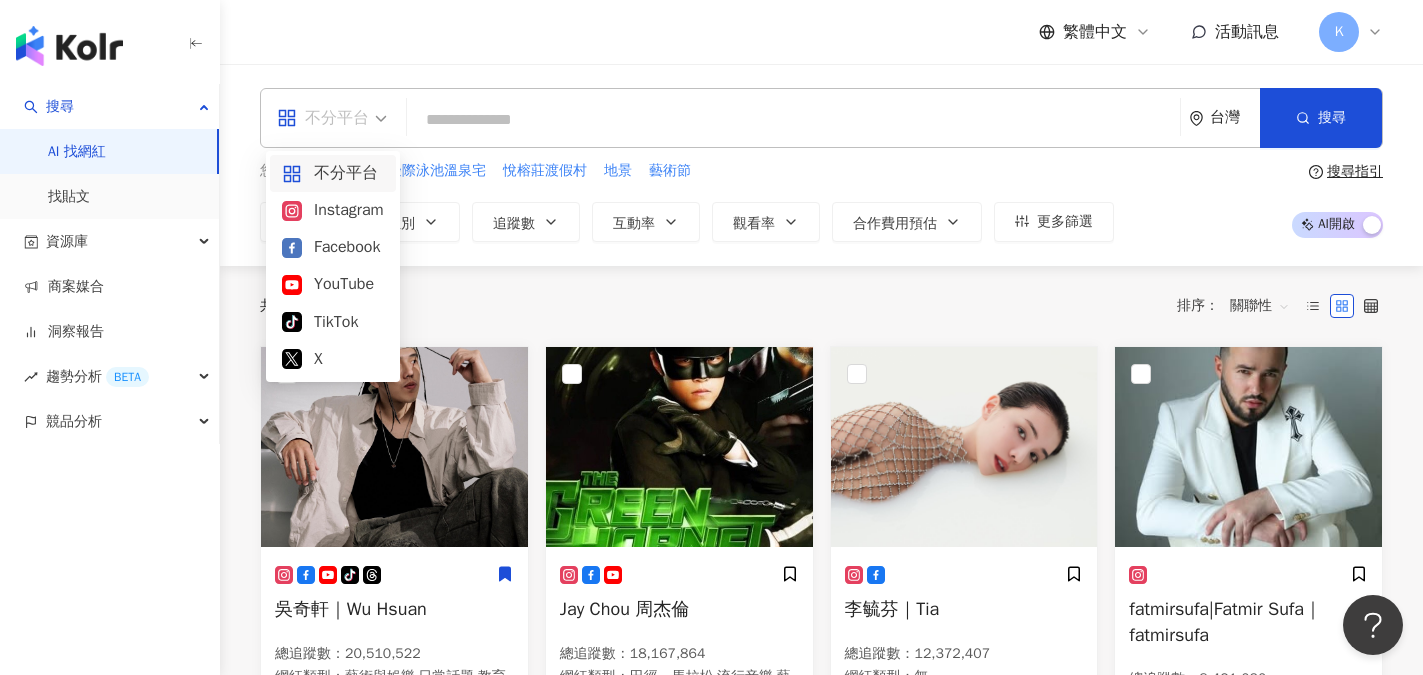 click at bounding box center [793, 120] 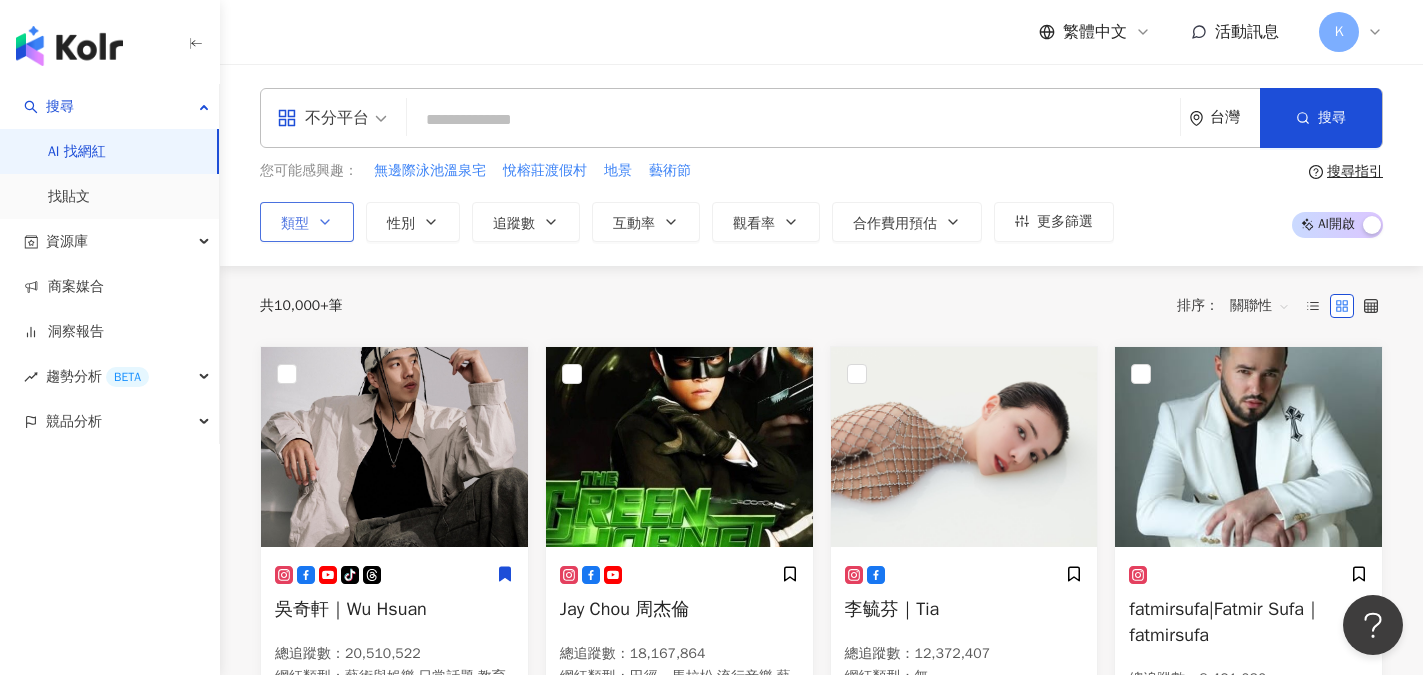 click 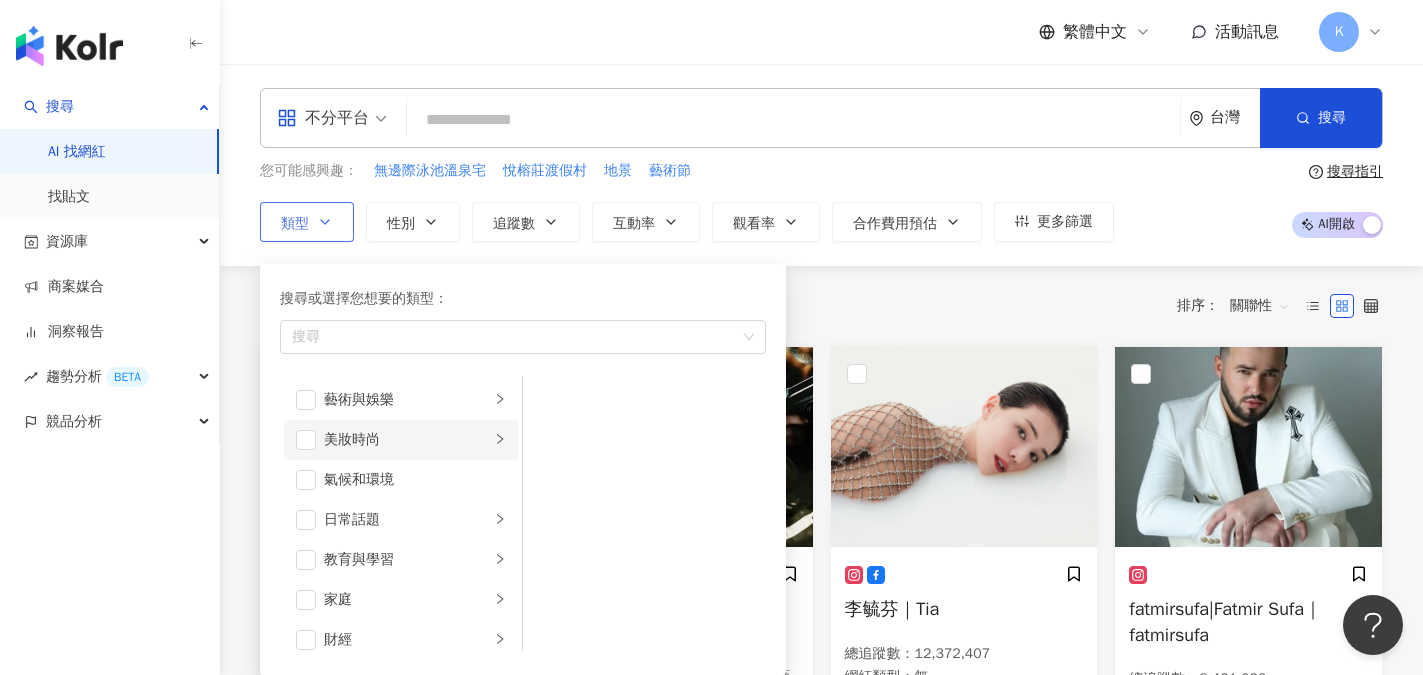 scroll, scrollTop: 0, scrollLeft: 0, axis: both 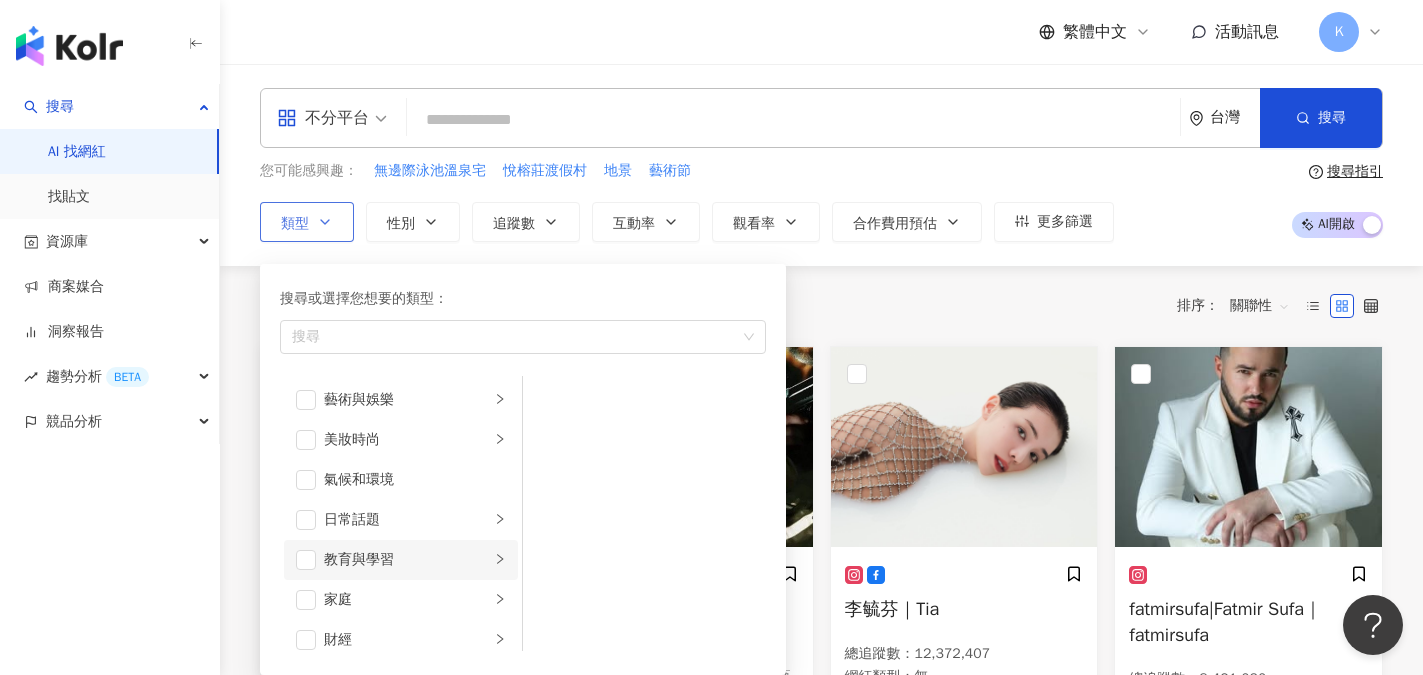 click on "教育與學習" at bounding box center (407, 560) 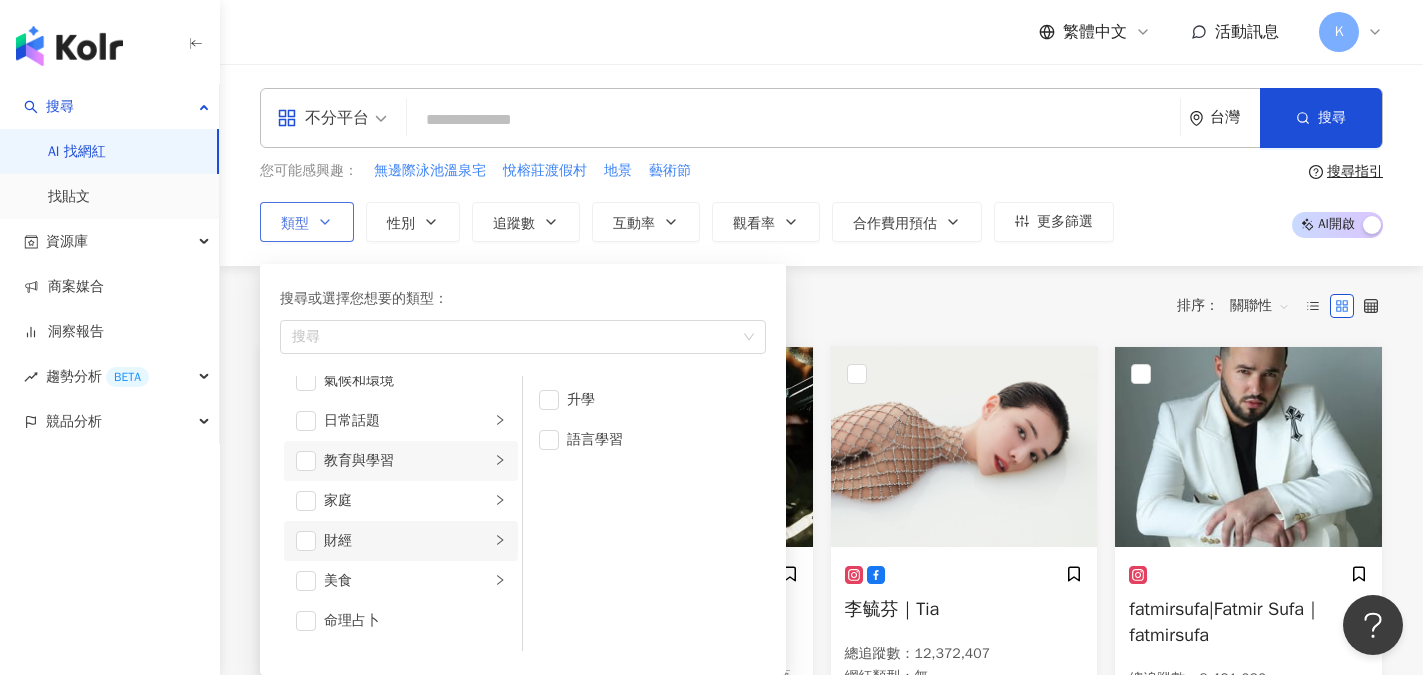scroll, scrollTop: 100, scrollLeft: 0, axis: vertical 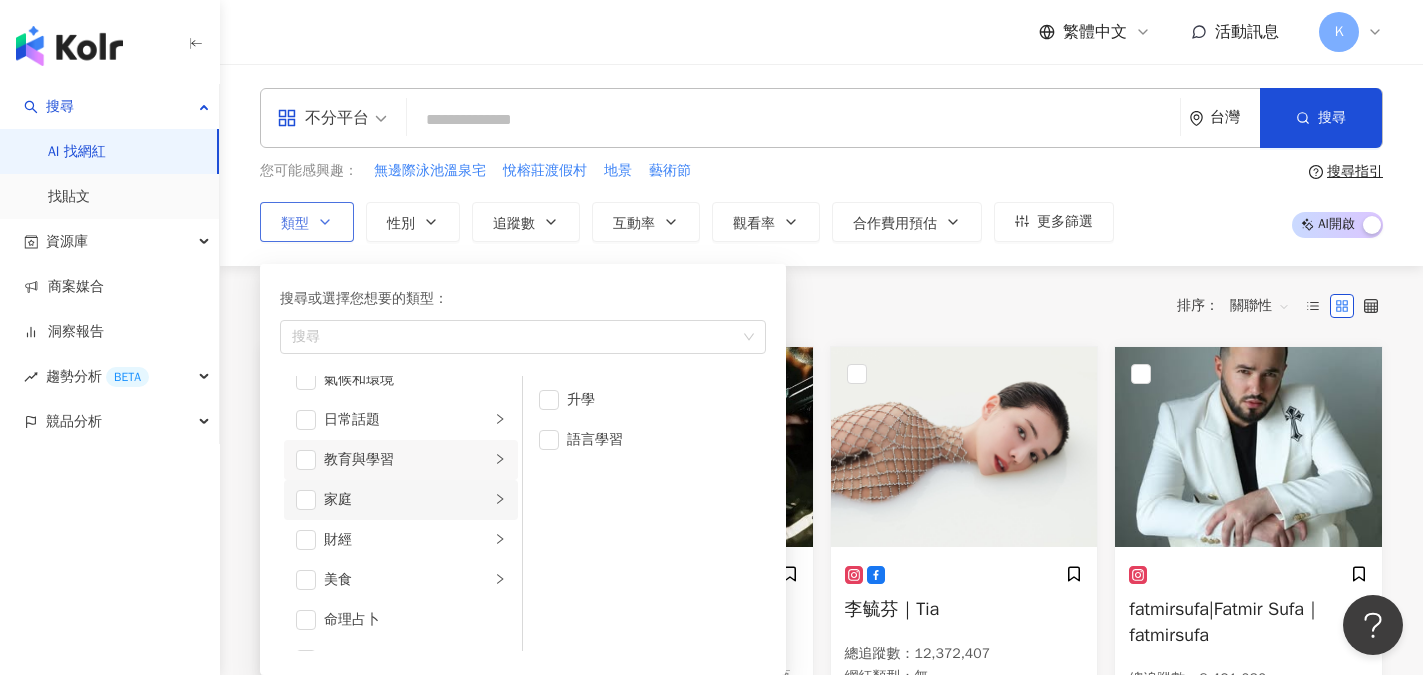 click on "家庭" at bounding box center (407, 500) 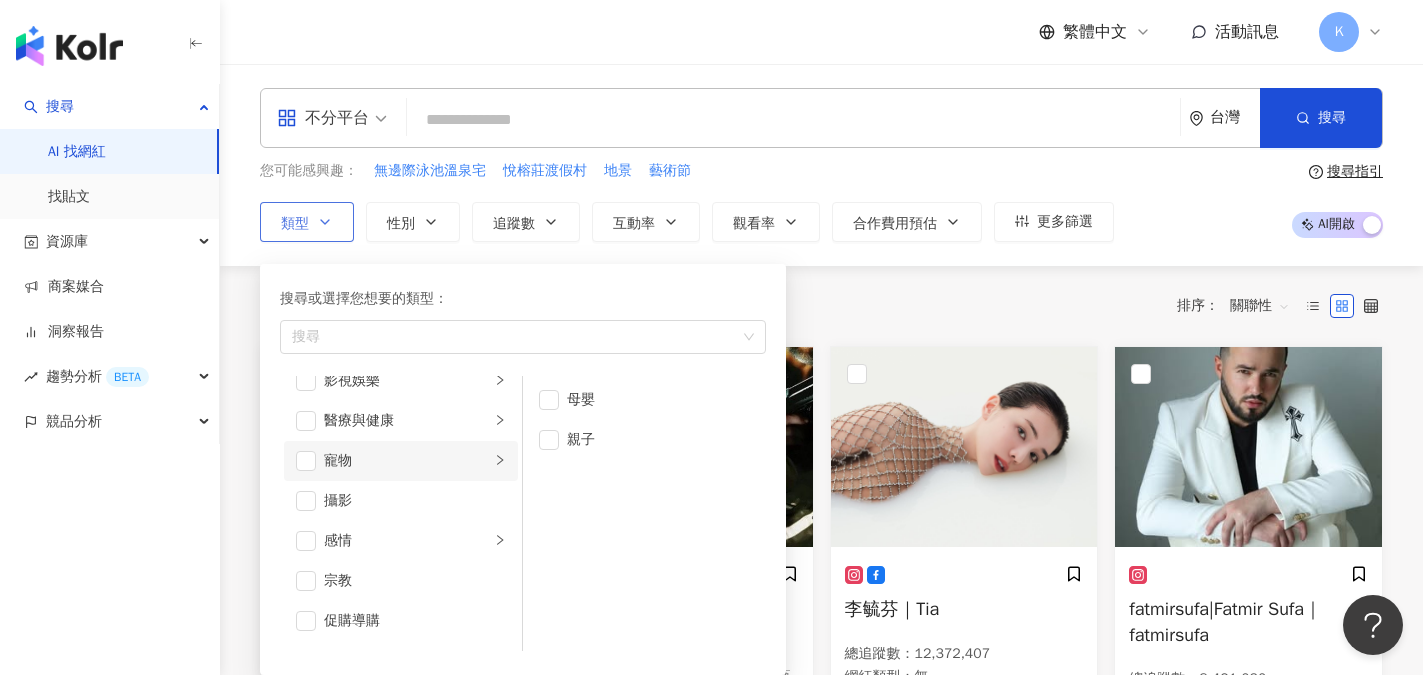 scroll, scrollTop: 500, scrollLeft: 0, axis: vertical 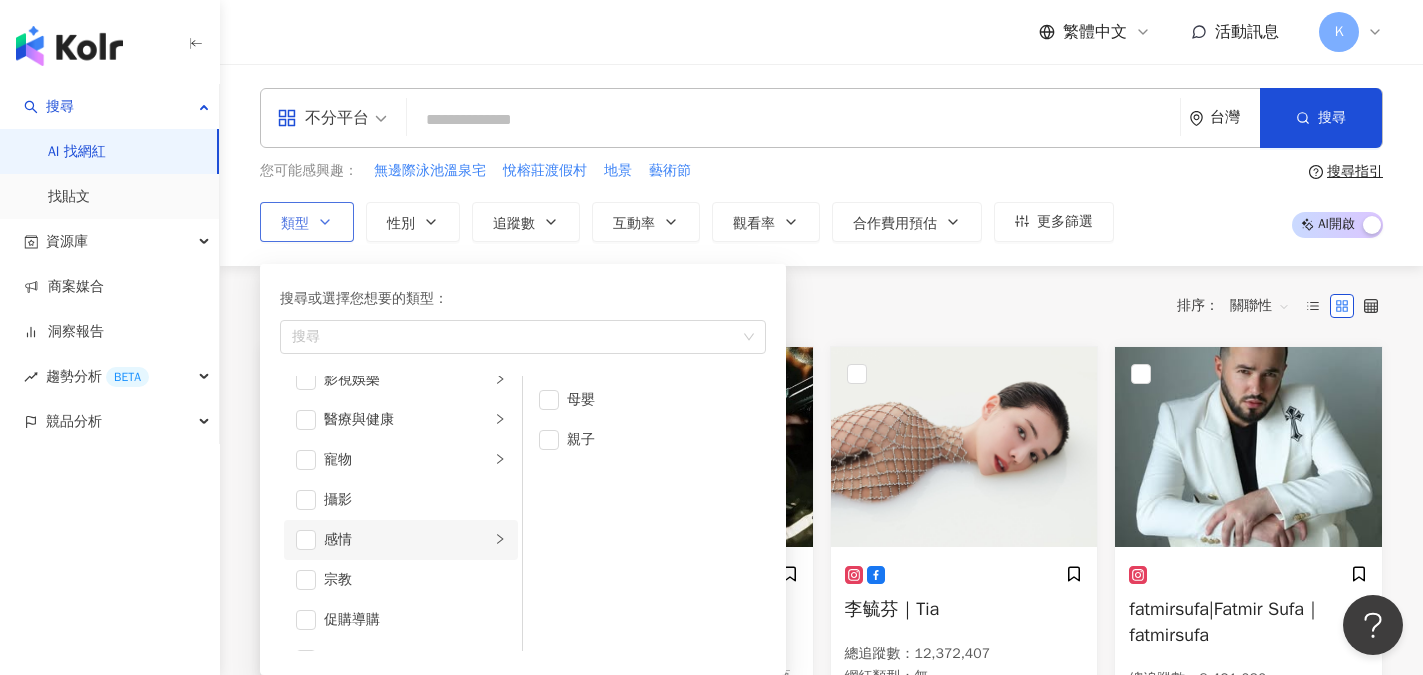 click on "感情" at bounding box center (407, 540) 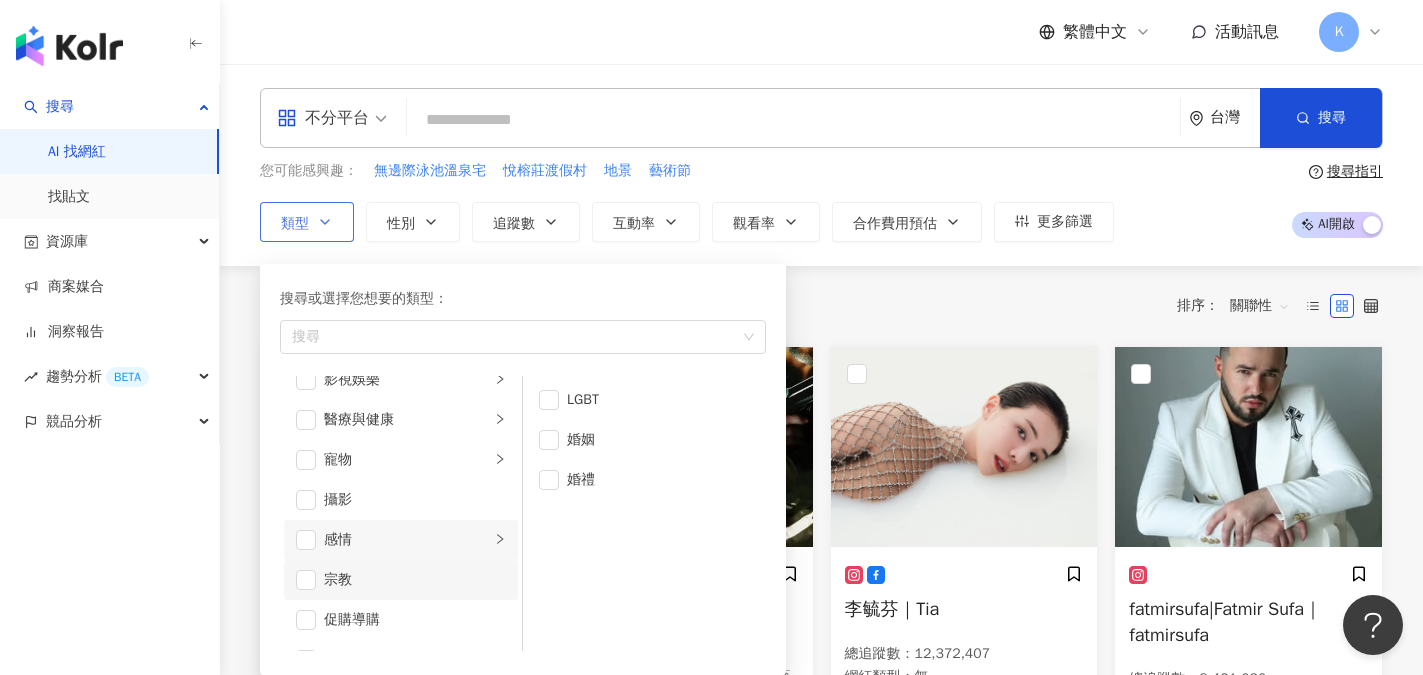 click on "宗教" at bounding box center [415, 580] 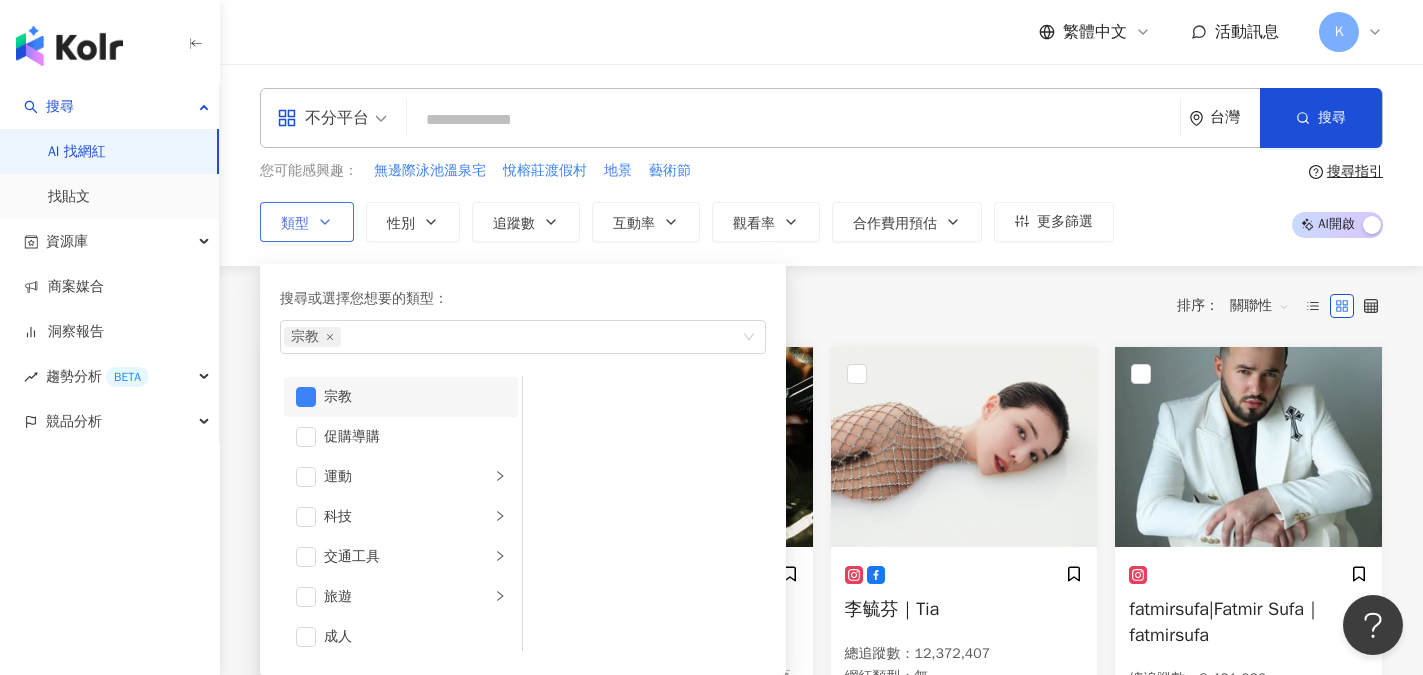 scroll, scrollTop: 693, scrollLeft: 0, axis: vertical 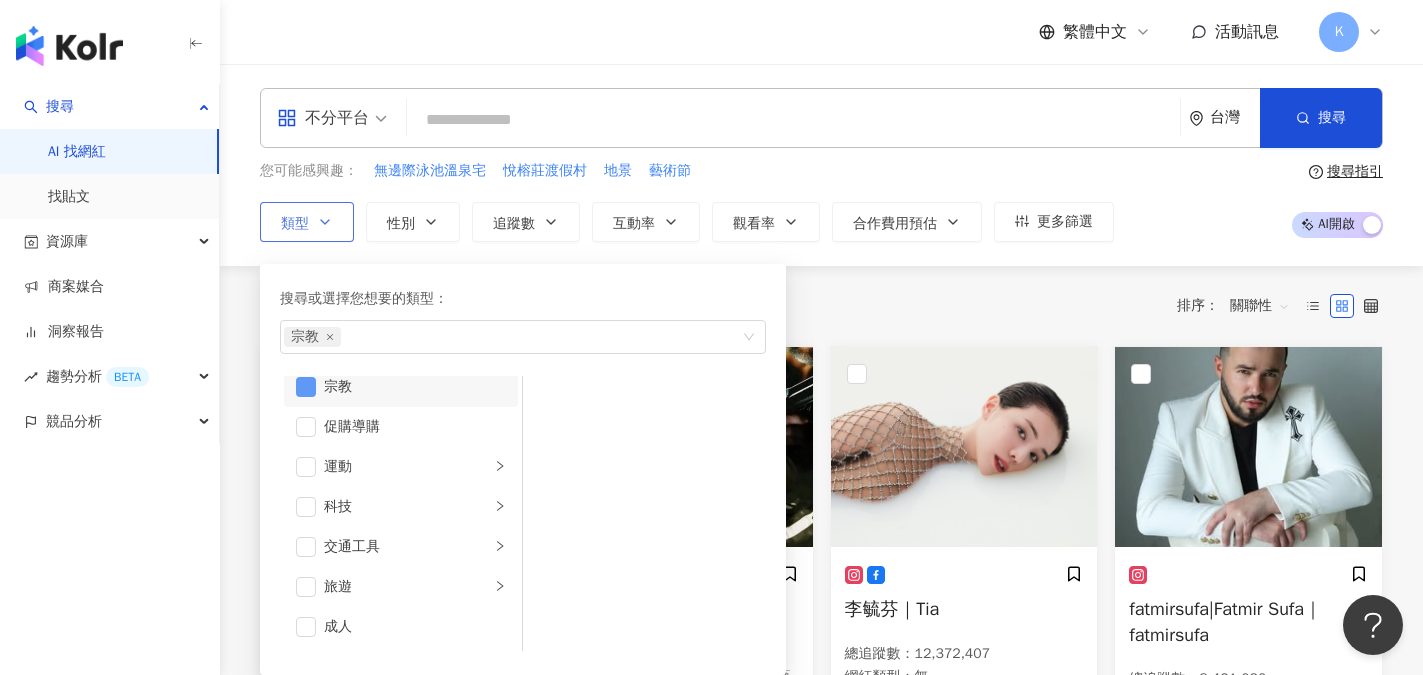 click at bounding box center [306, 387] 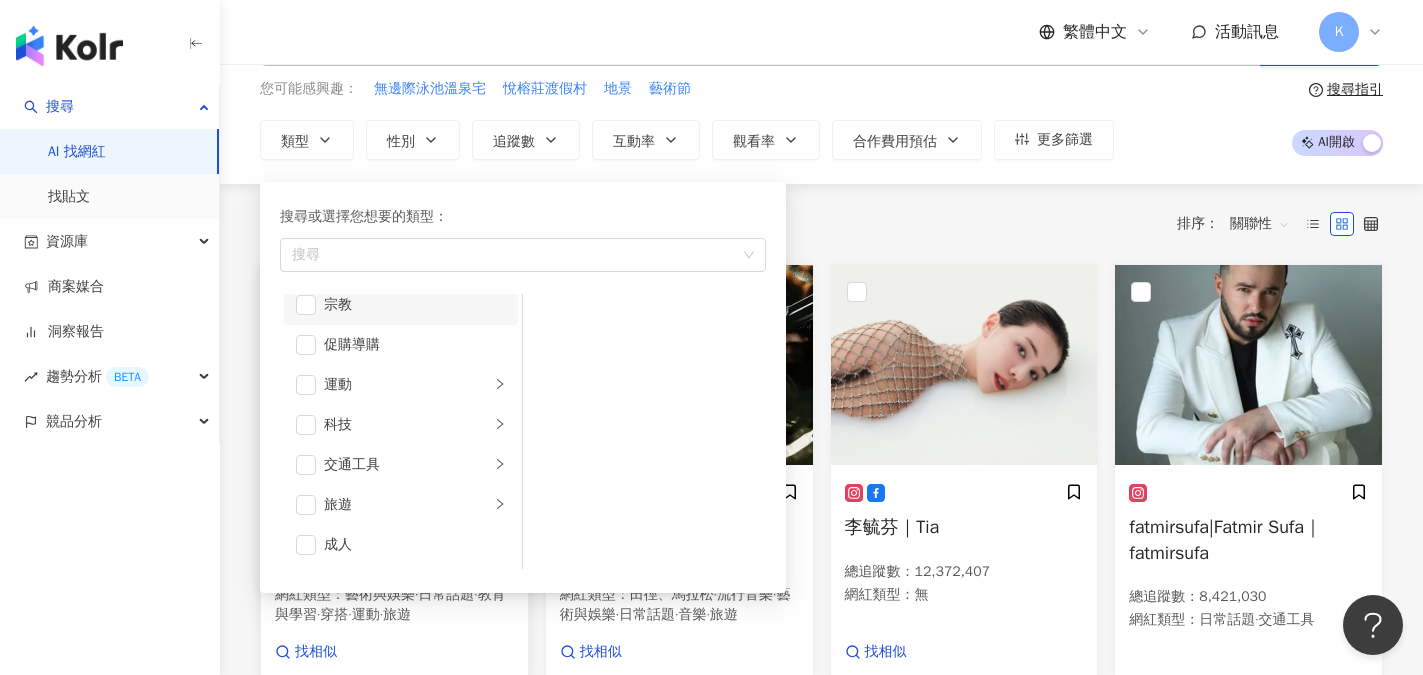 scroll, scrollTop: 100, scrollLeft: 0, axis: vertical 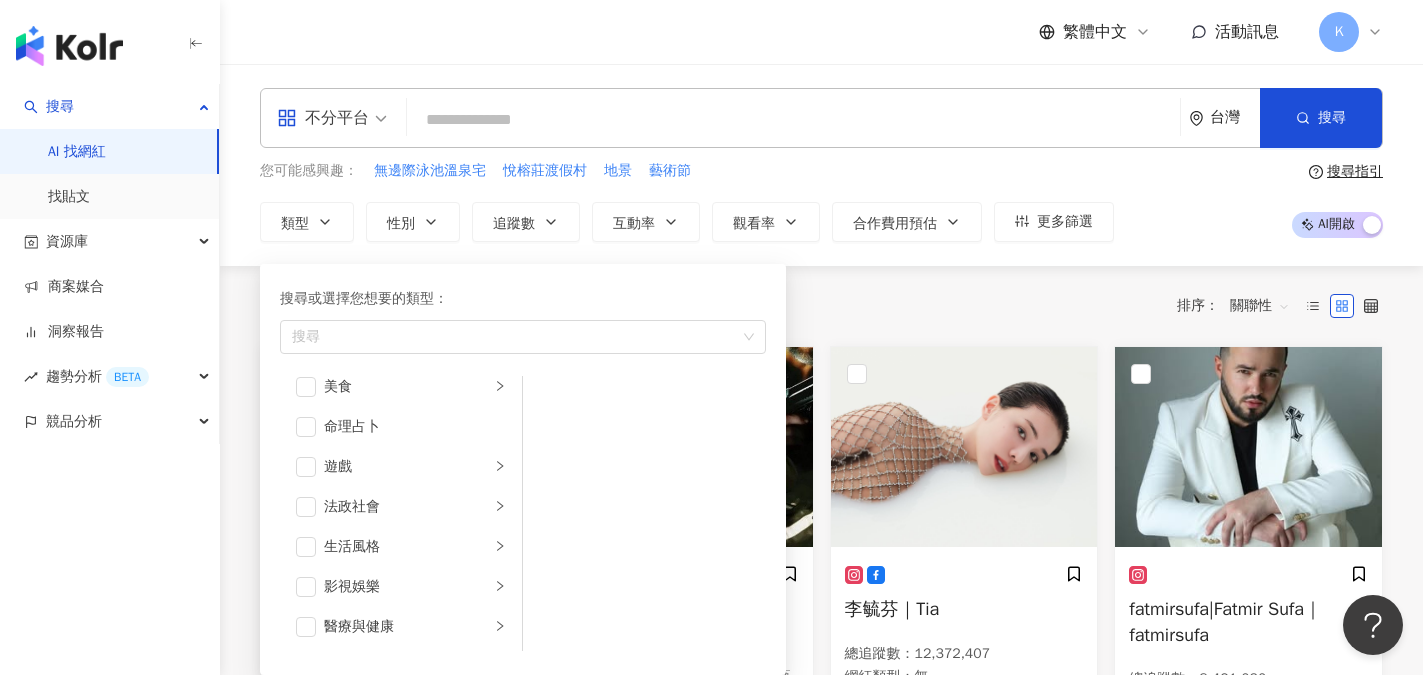 click at bounding box center (793, 120) 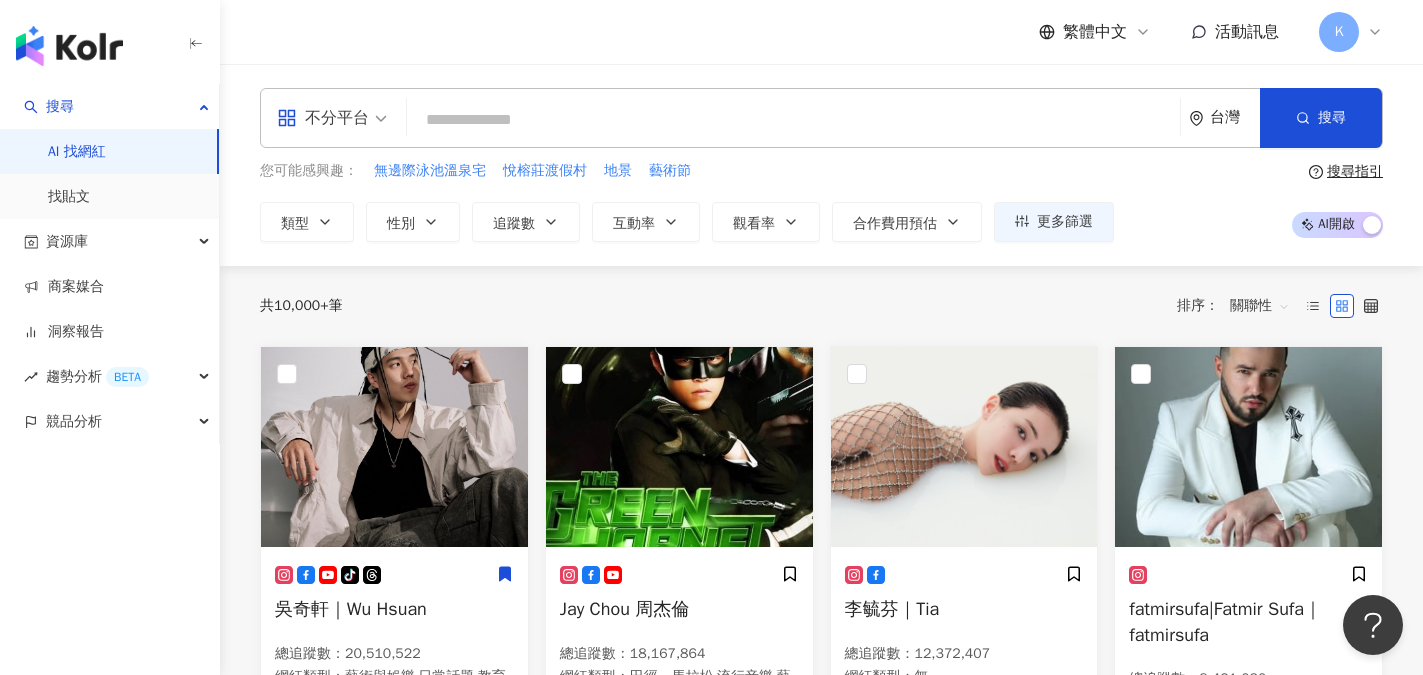 click at bounding box center (793, 120) 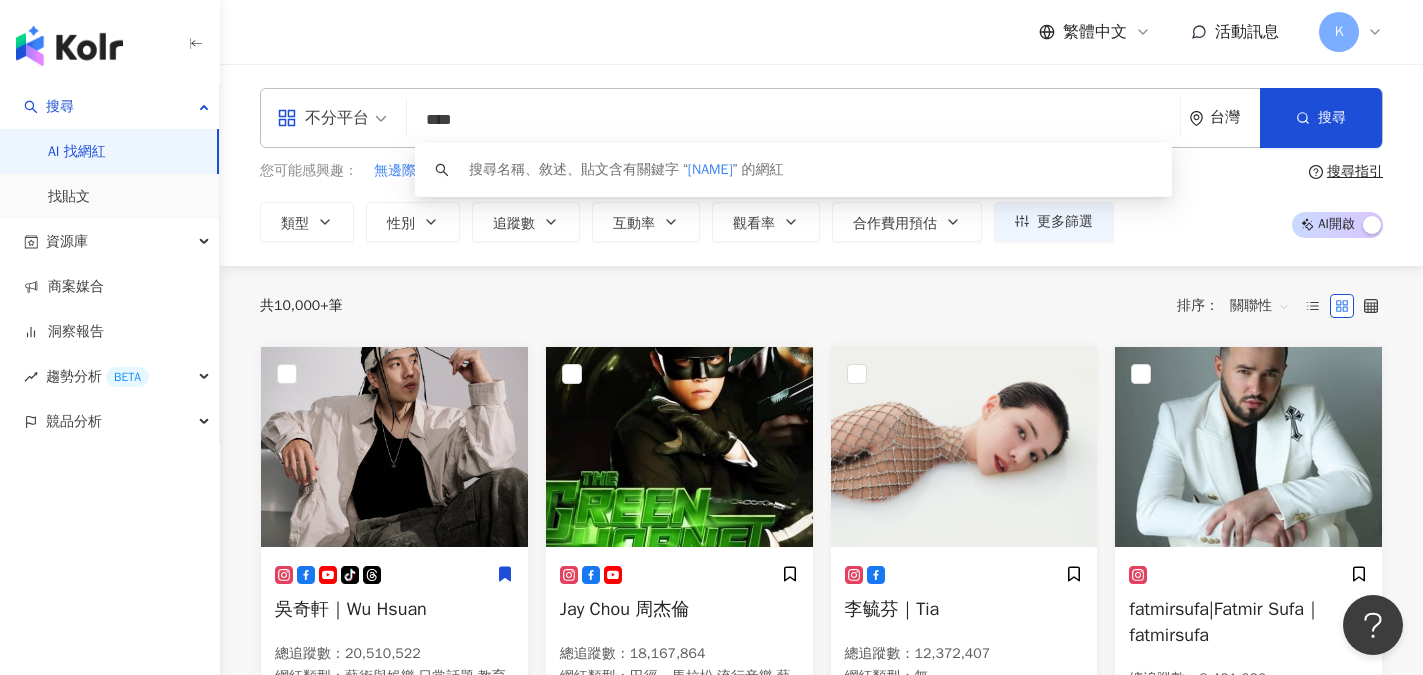 type on "***" 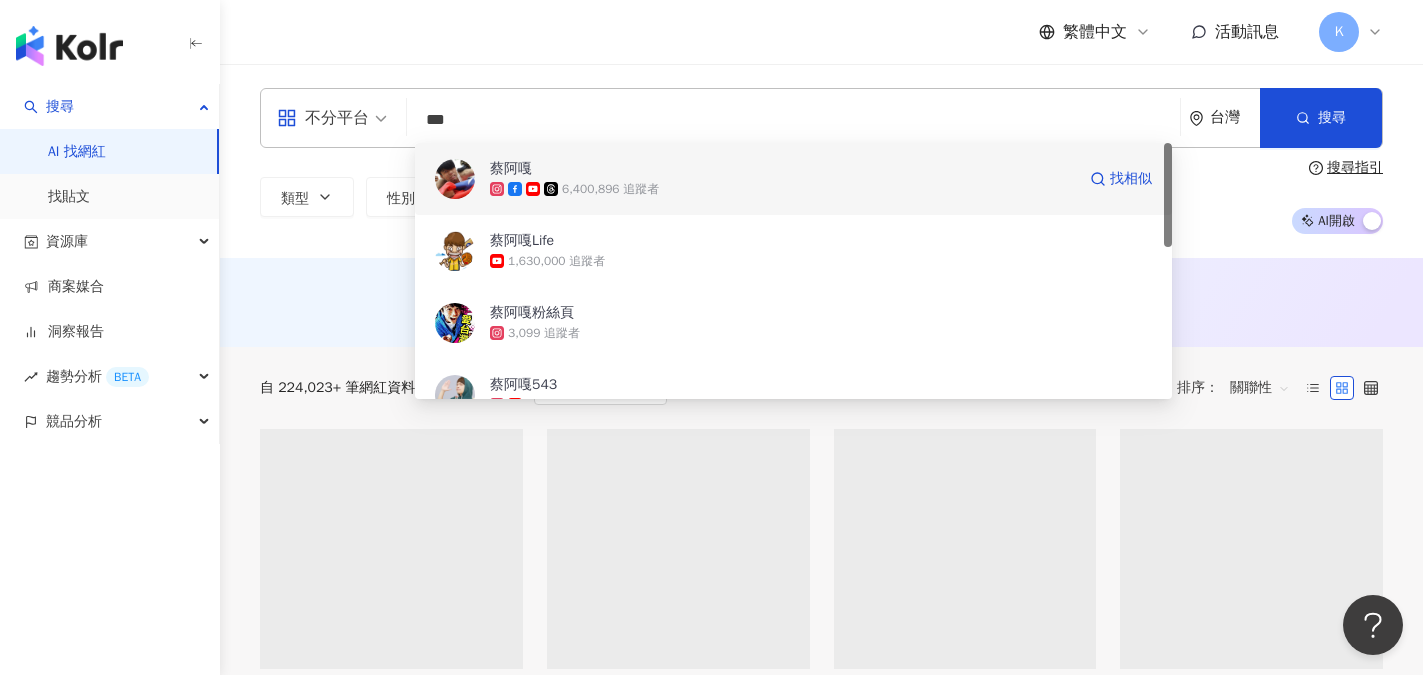click on "蔡阿嘎" at bounding box center (782, 169) 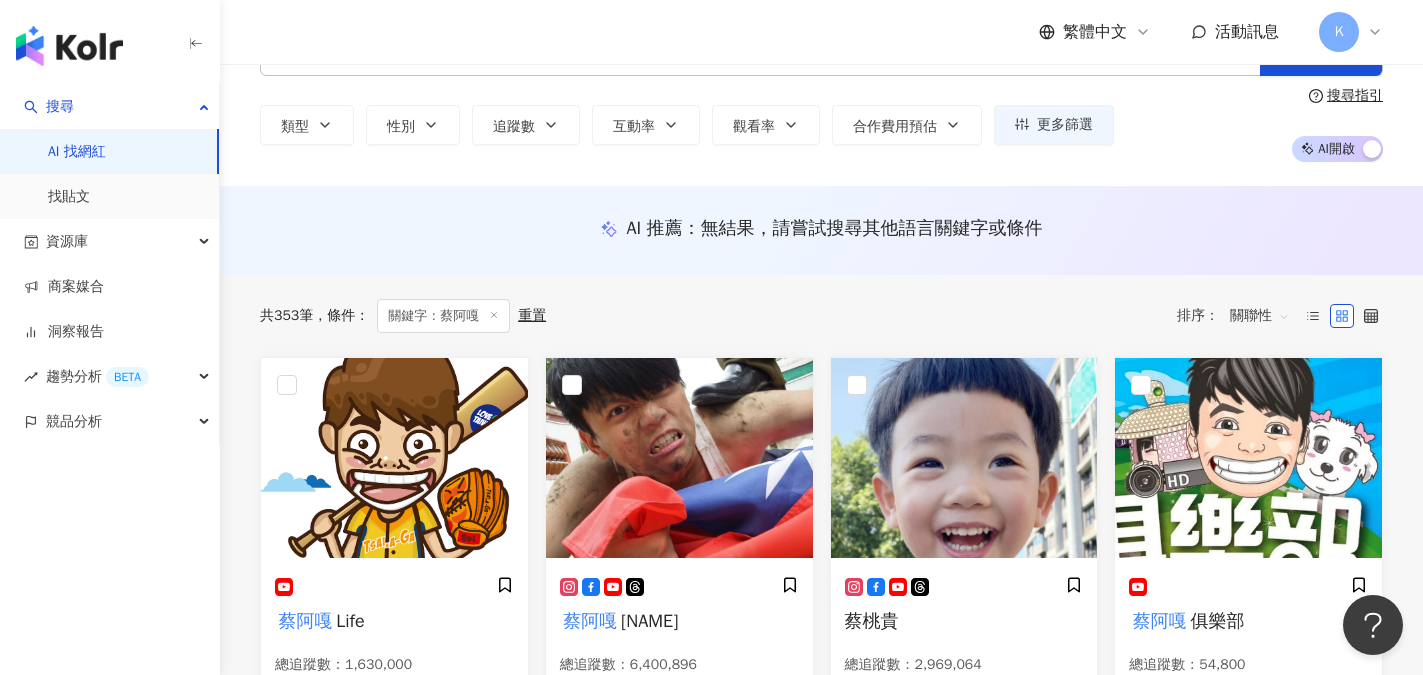 scroll, scrollTop: 200, scrollLeft: 0, axis: vertical 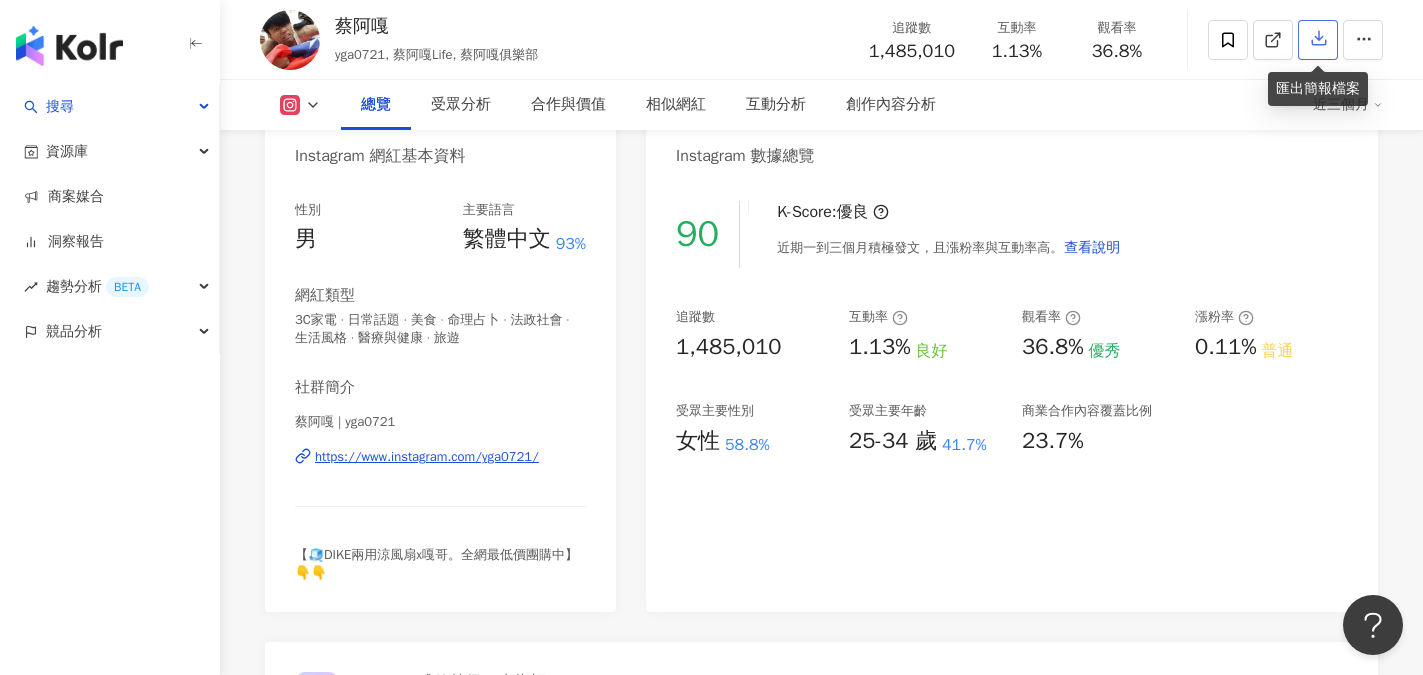 click at bounding box center [1318, 40] 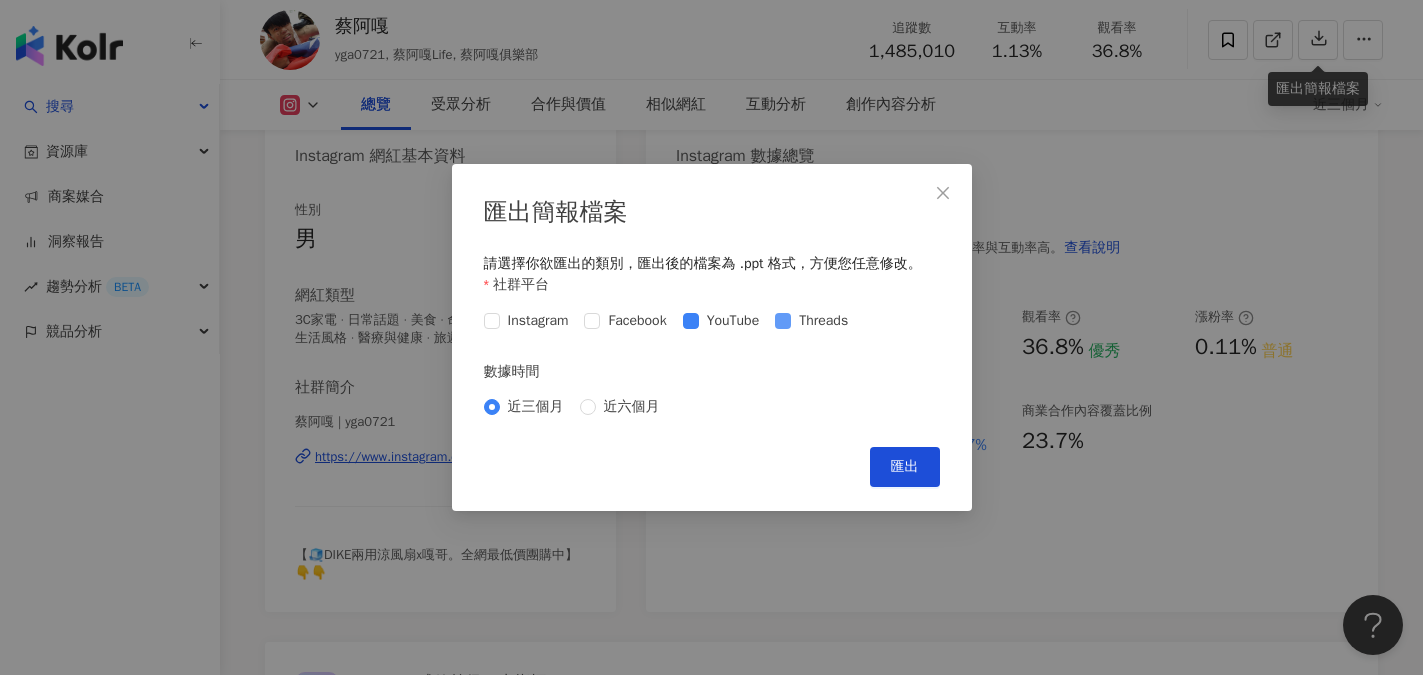 click on "Threads" at bounding box center (823, 321) 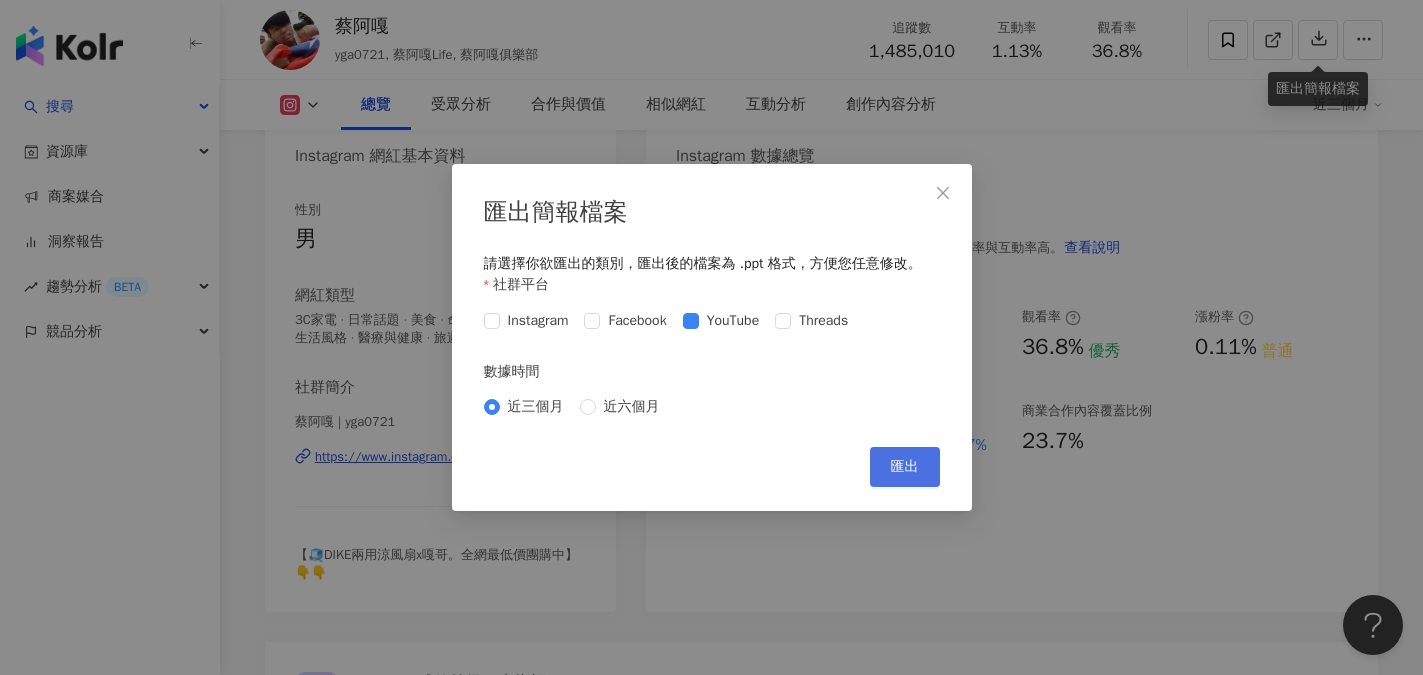 click on "匯出" at bounding box center [905, 467] 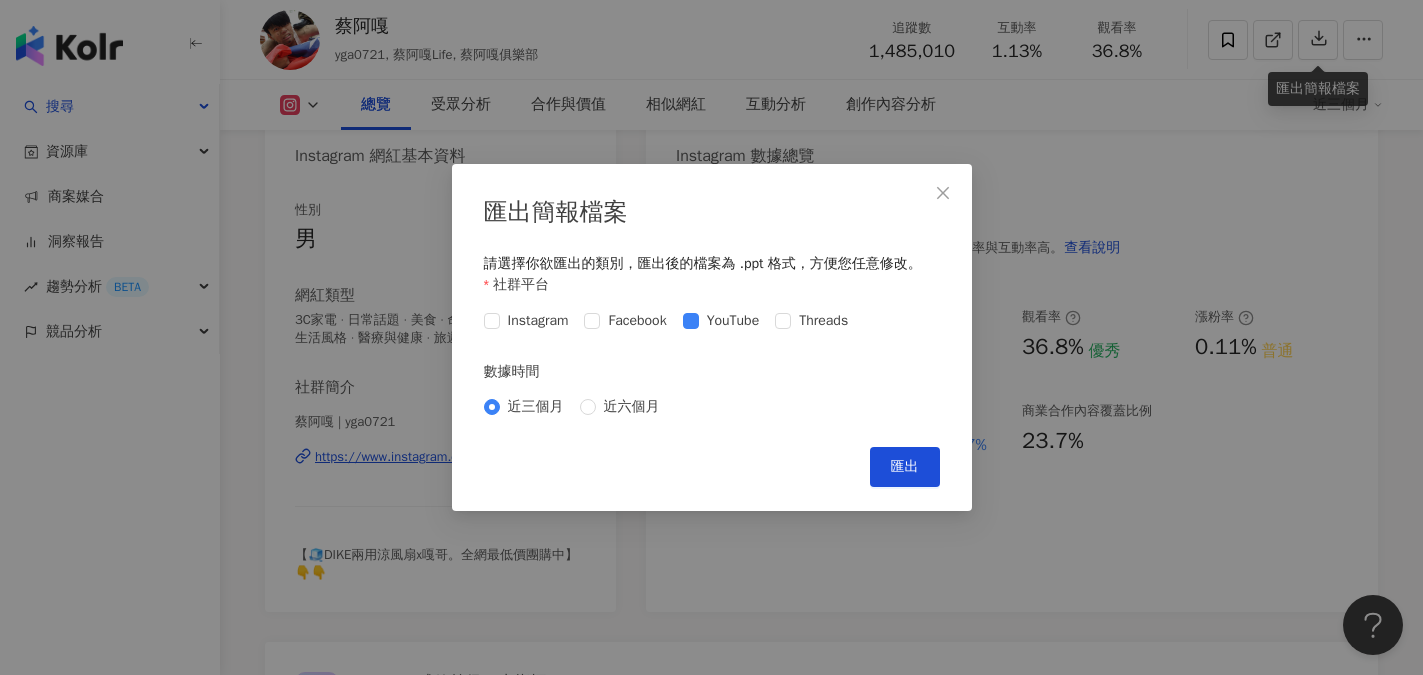 click 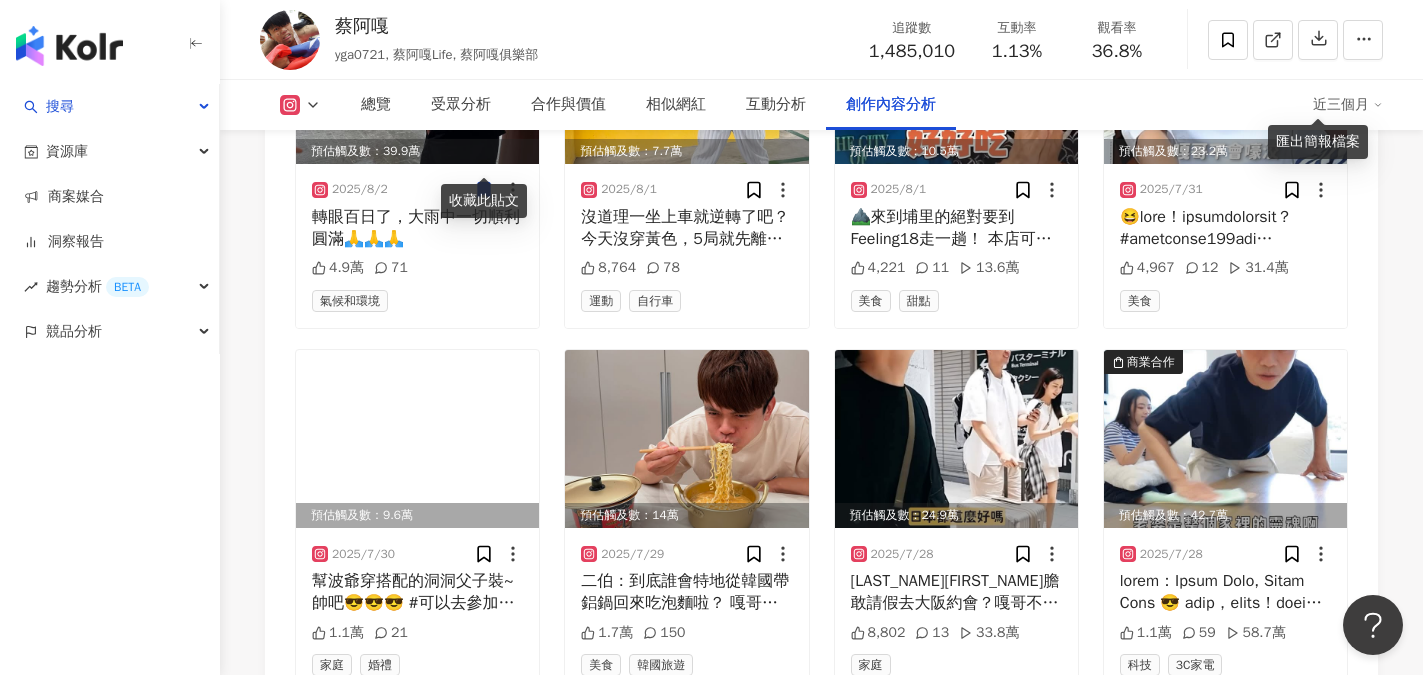 scroll, scrollTop: 6600, scrollLeft: 0, axis: vertical 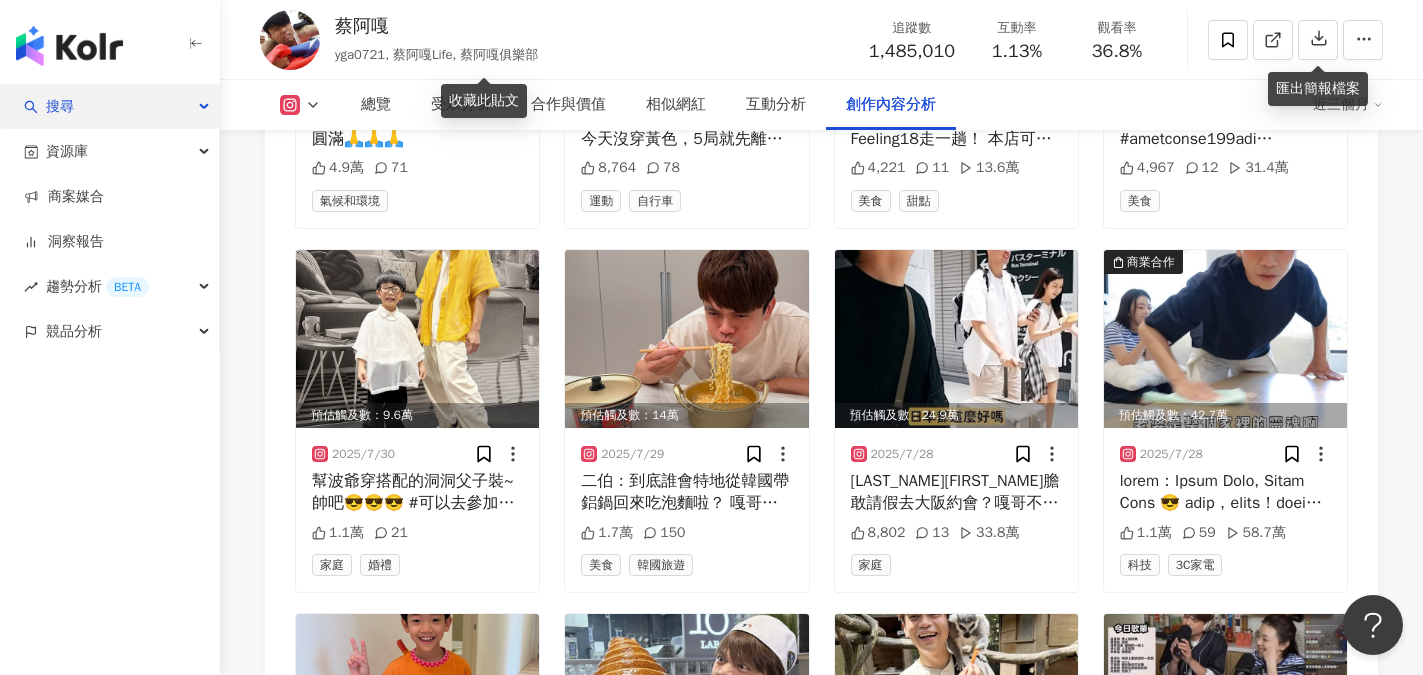 click on "搜尋" at bounding box center (109, 106) 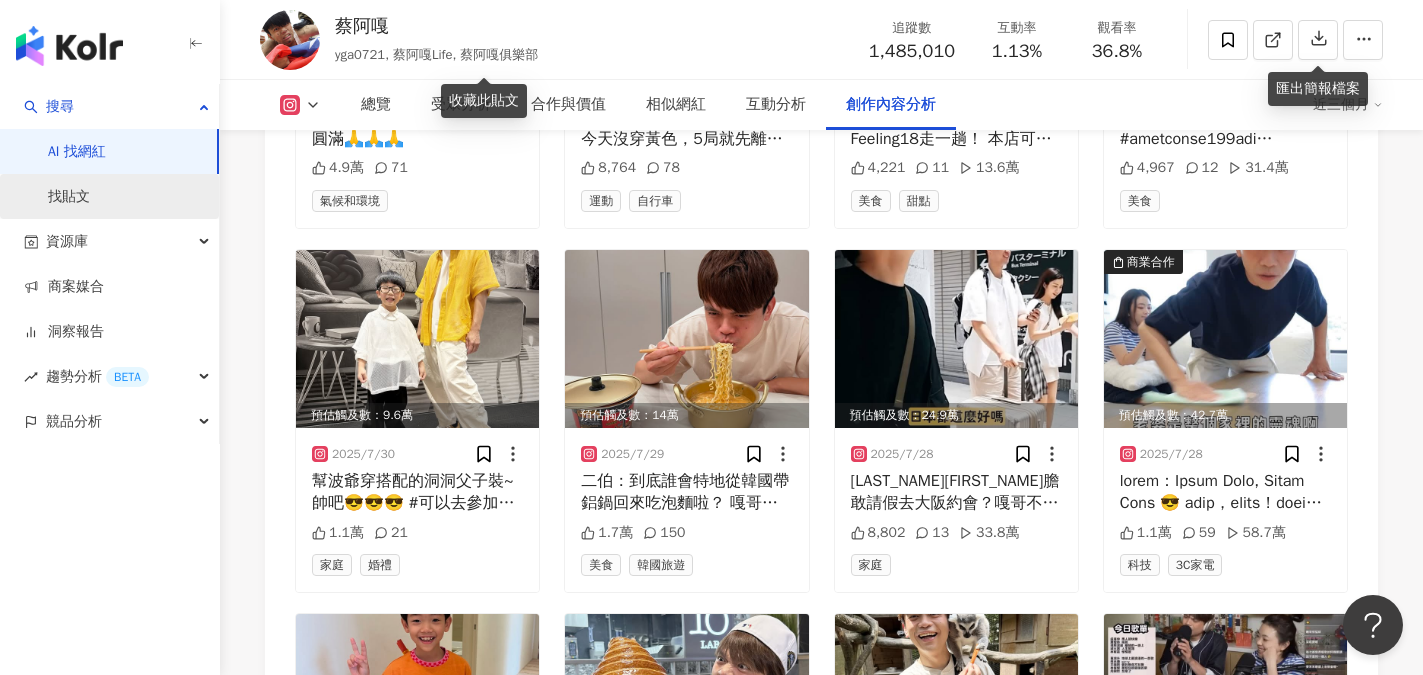 click on "找貼文" at bounding box center [69, 197] 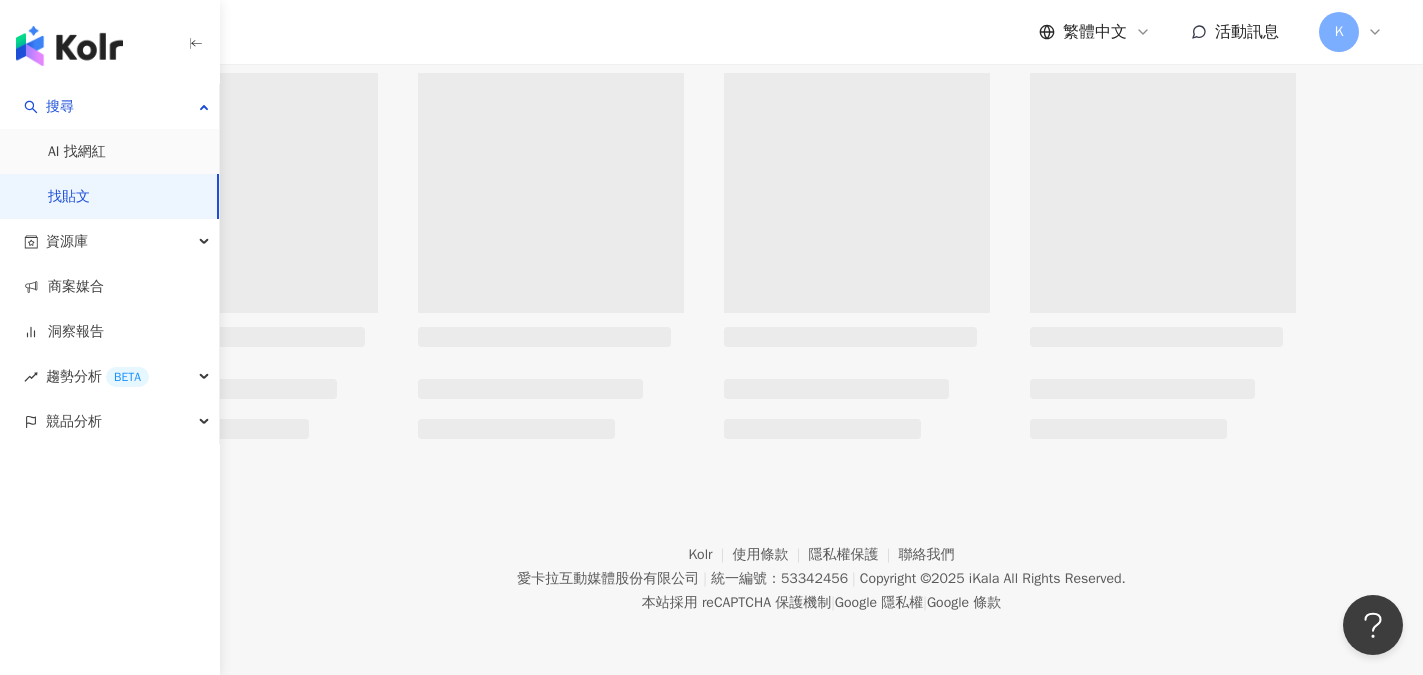 scroll, scrollTop: 0, scrollLeft: 0, axis: both 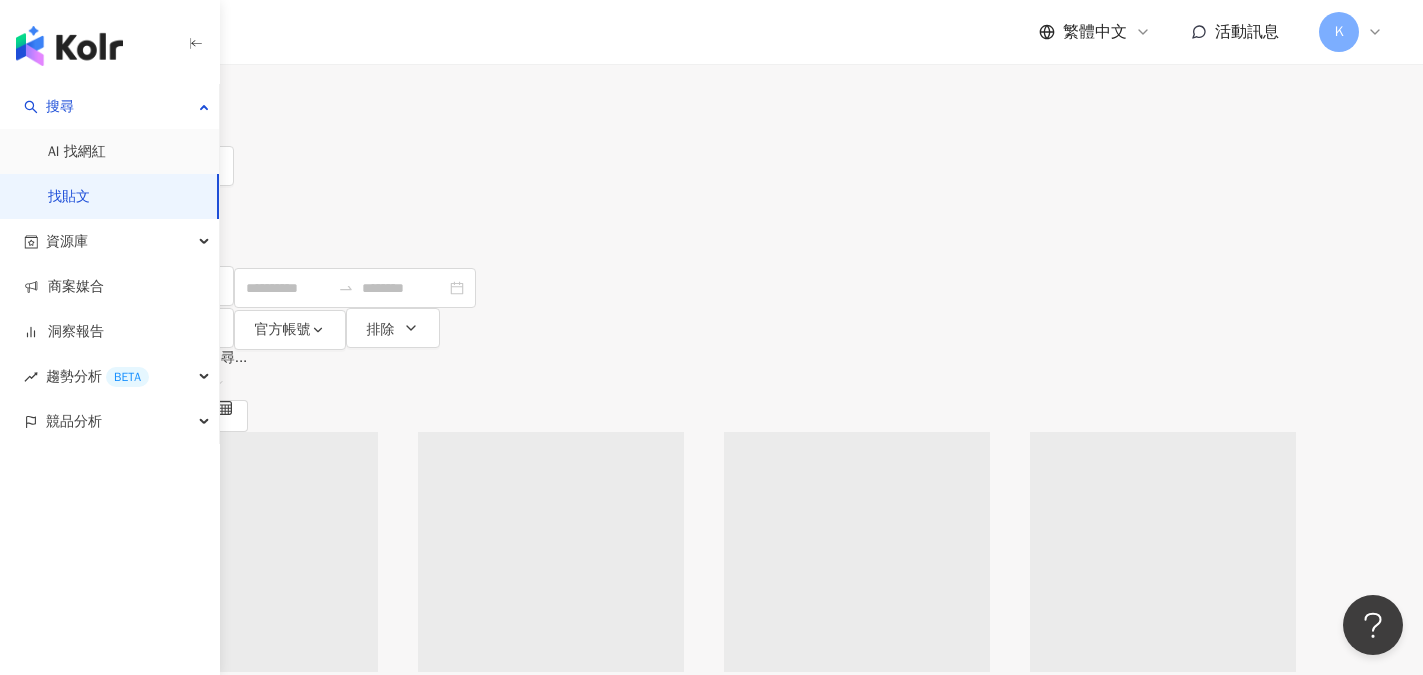 click at bounding box center [332, 21] 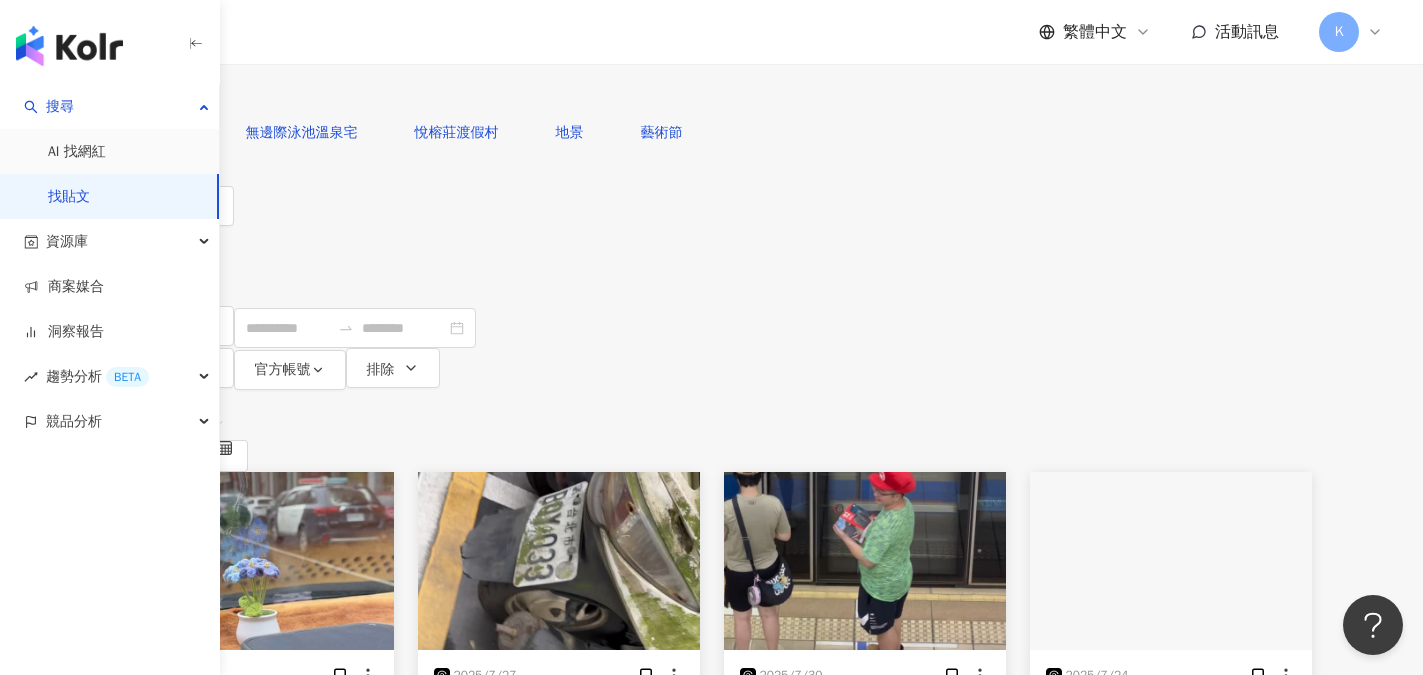 type on "****" 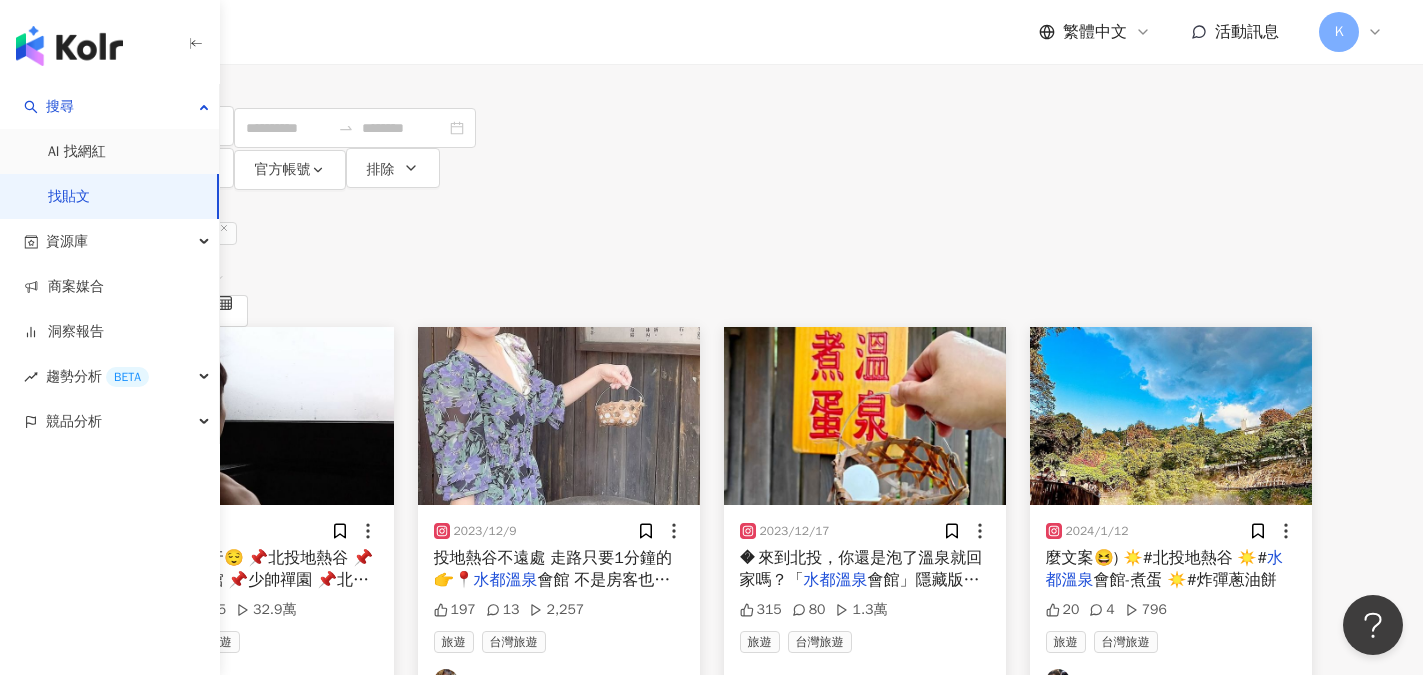 scroll, scrollTop: 0, scrollLeft: 0, axis: both 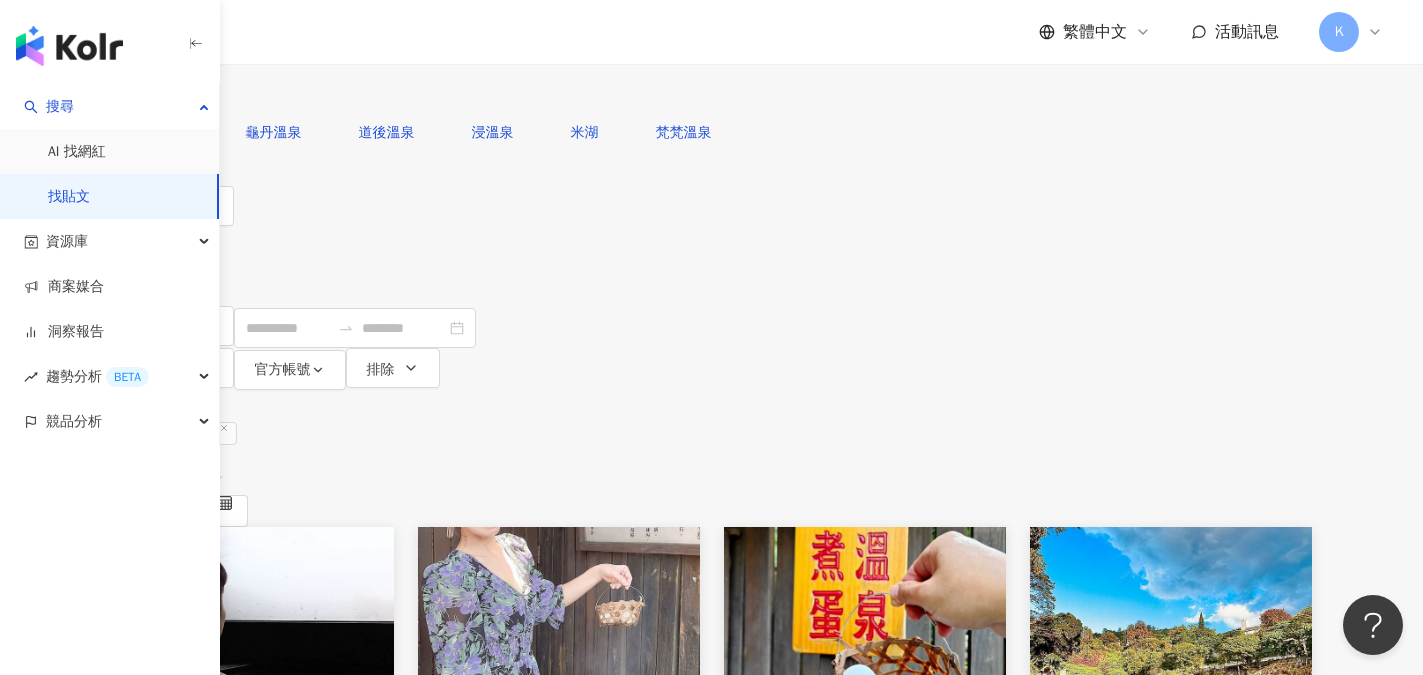 click on "關聯性" at bounding box center (195, 478) 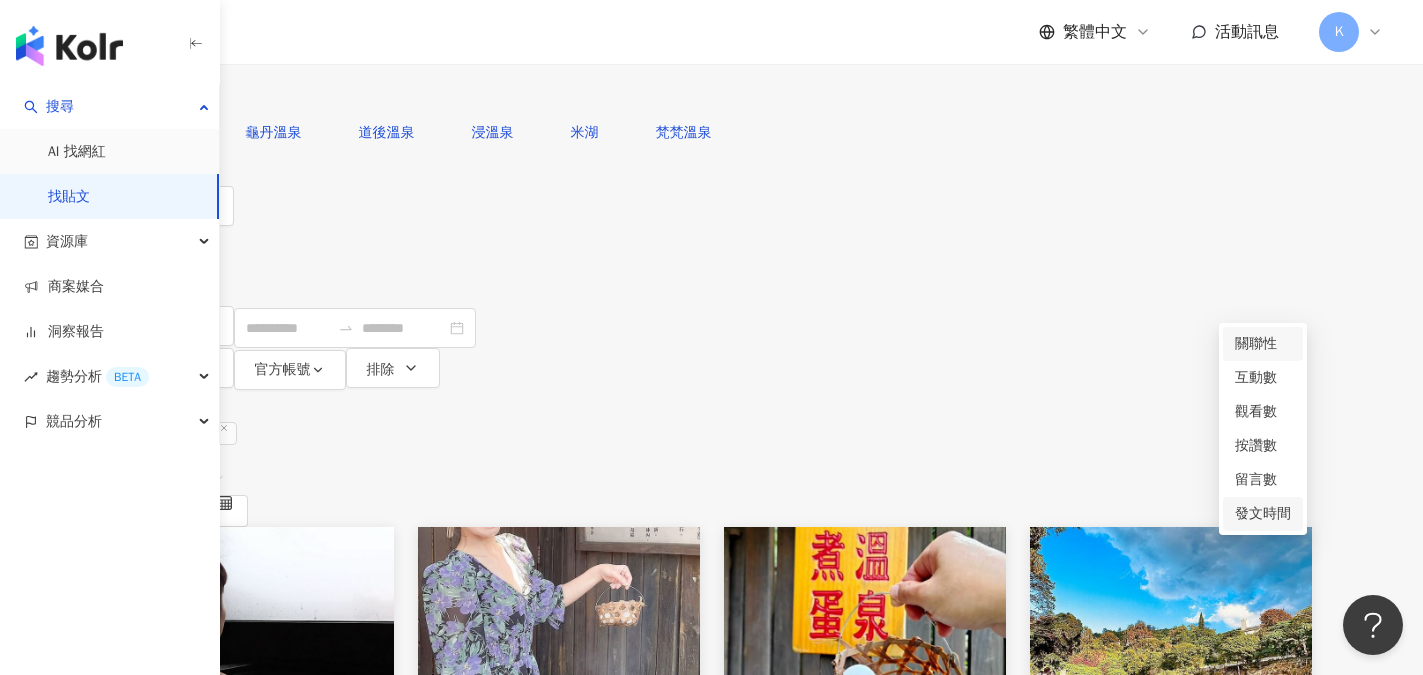 click on "發文時間" at bounding box center (1263, 514) 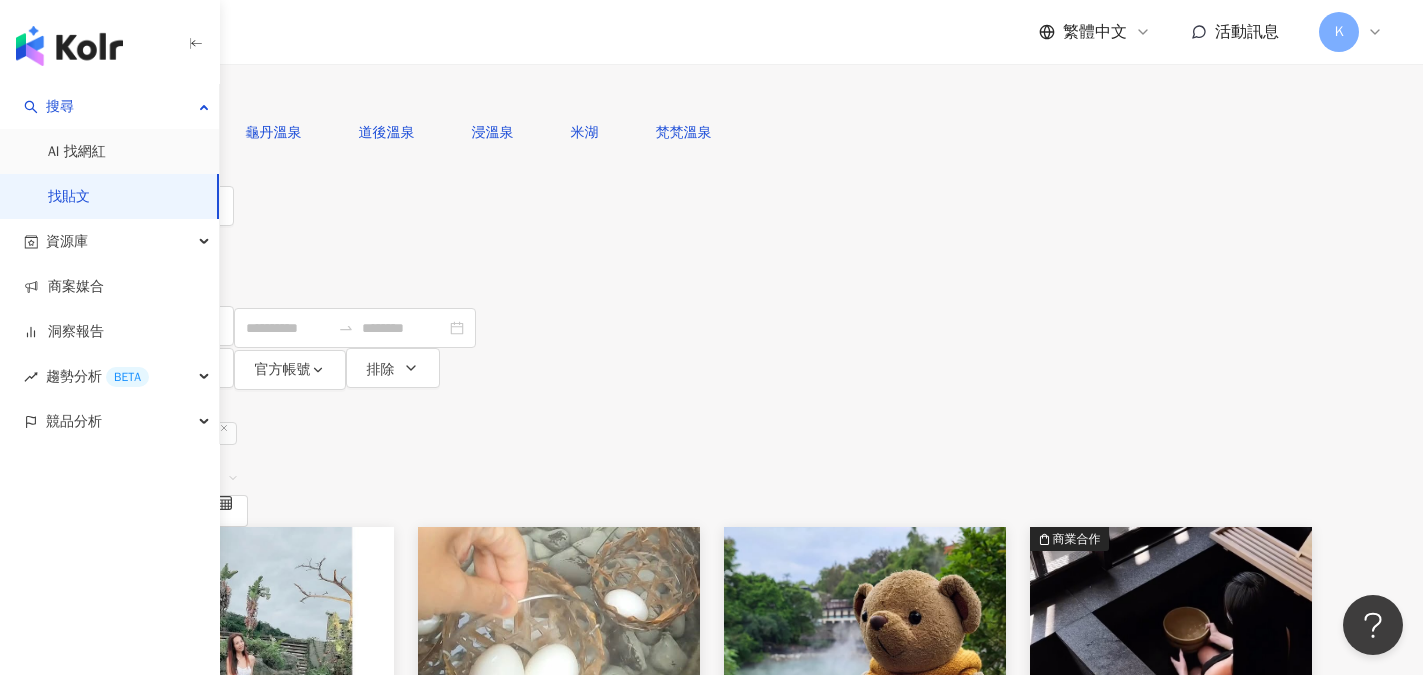 scroll, scrollTop: 100, scrollLeft: 0, axis: vertical 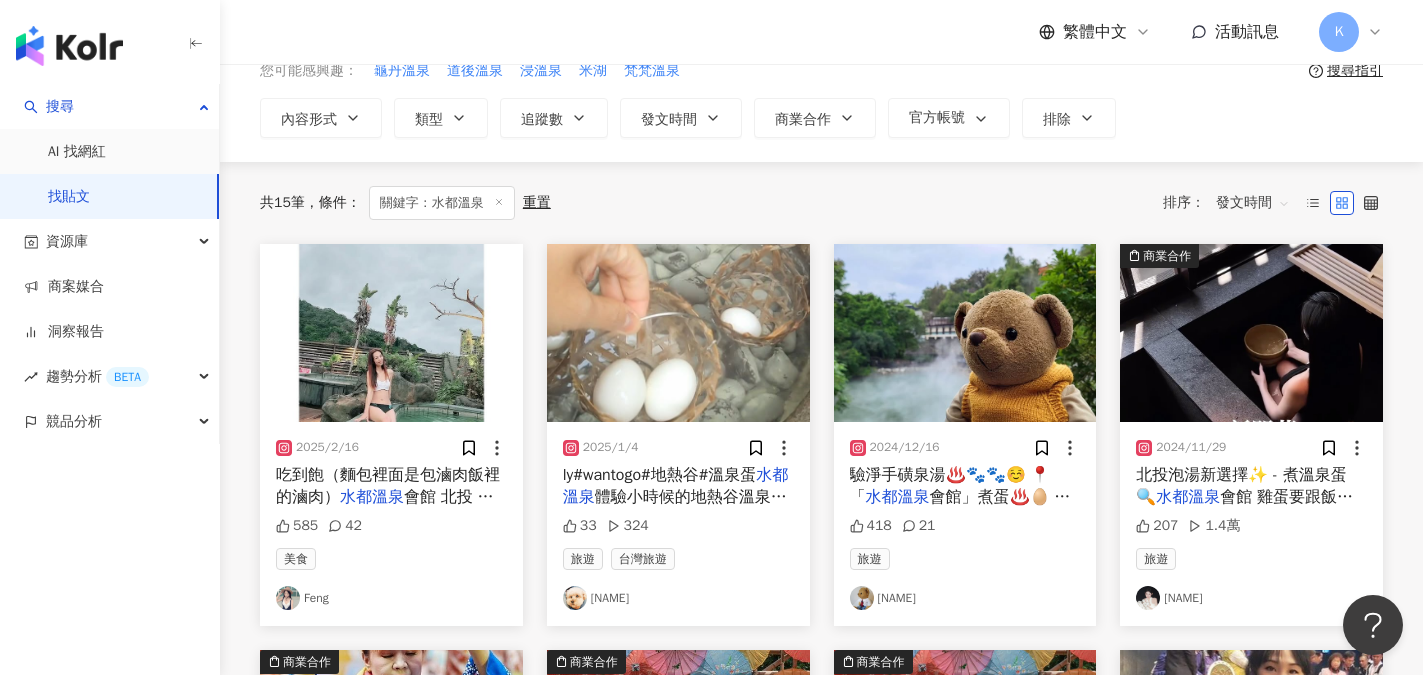 click on "Feng" at bounding box center [391, 598] 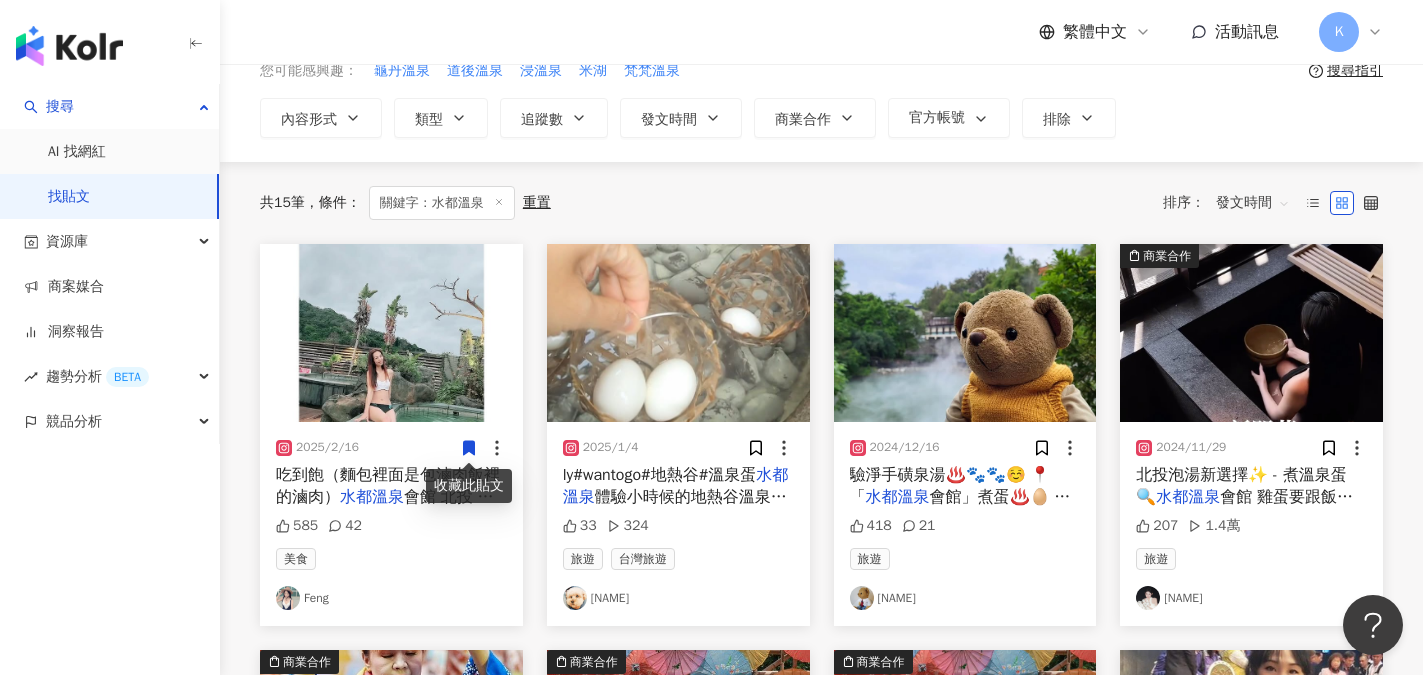 scroll, scrollTop: 200, scrollLeft: 0, axis: vertical 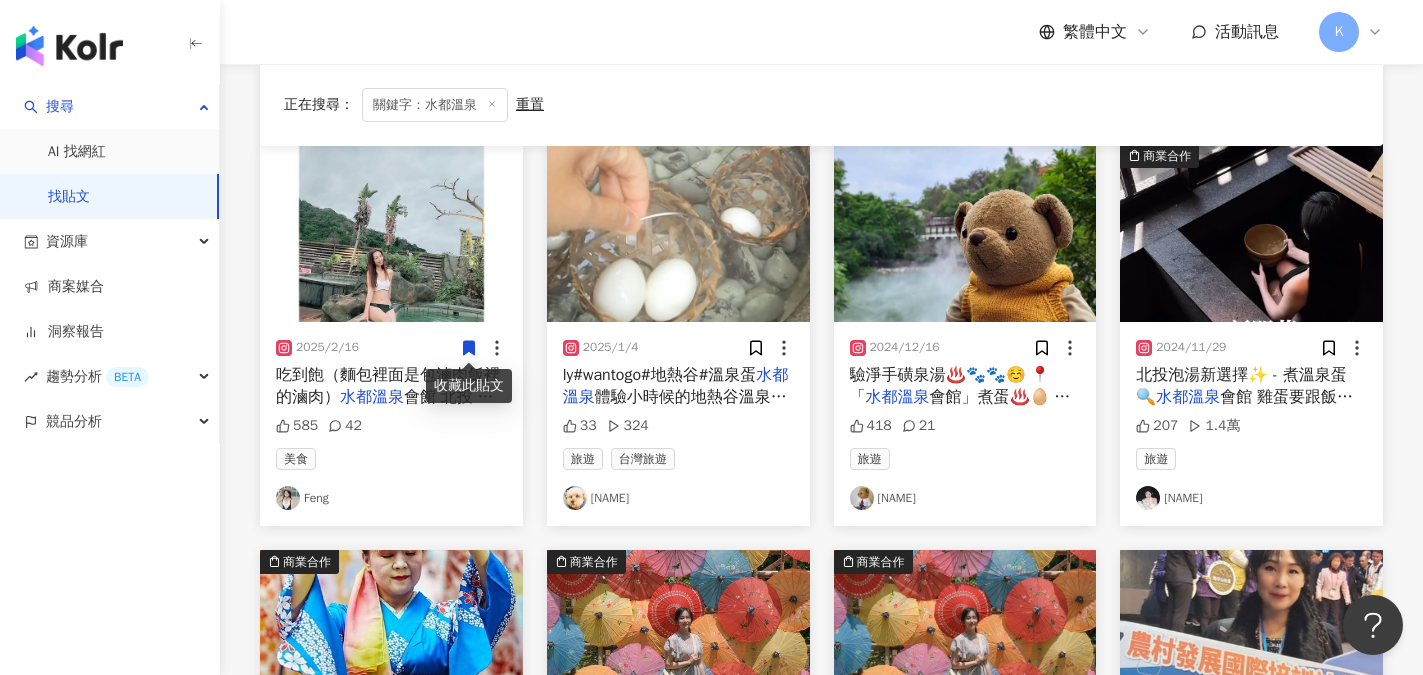 click on "邢白白" at bounding box center (1251, 498) 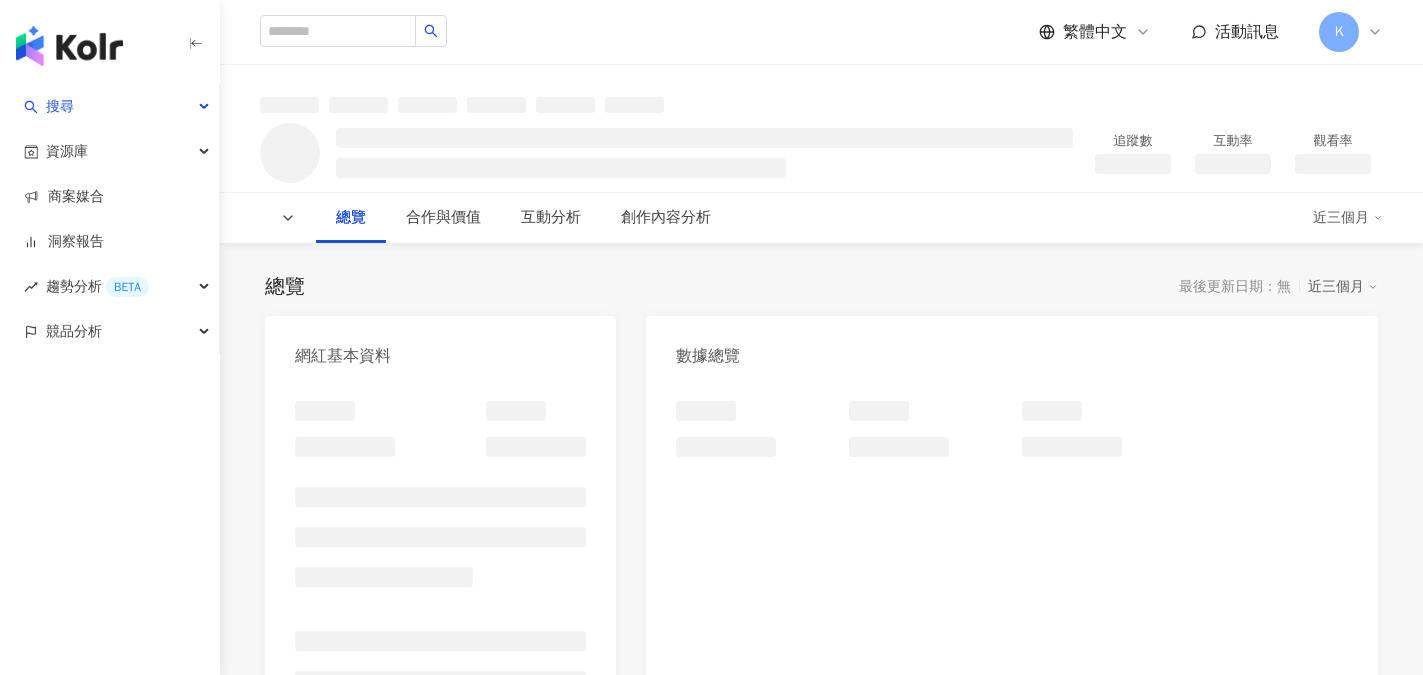 scroll, scrollTop: 0, scrollLeft: 0, axis: both 